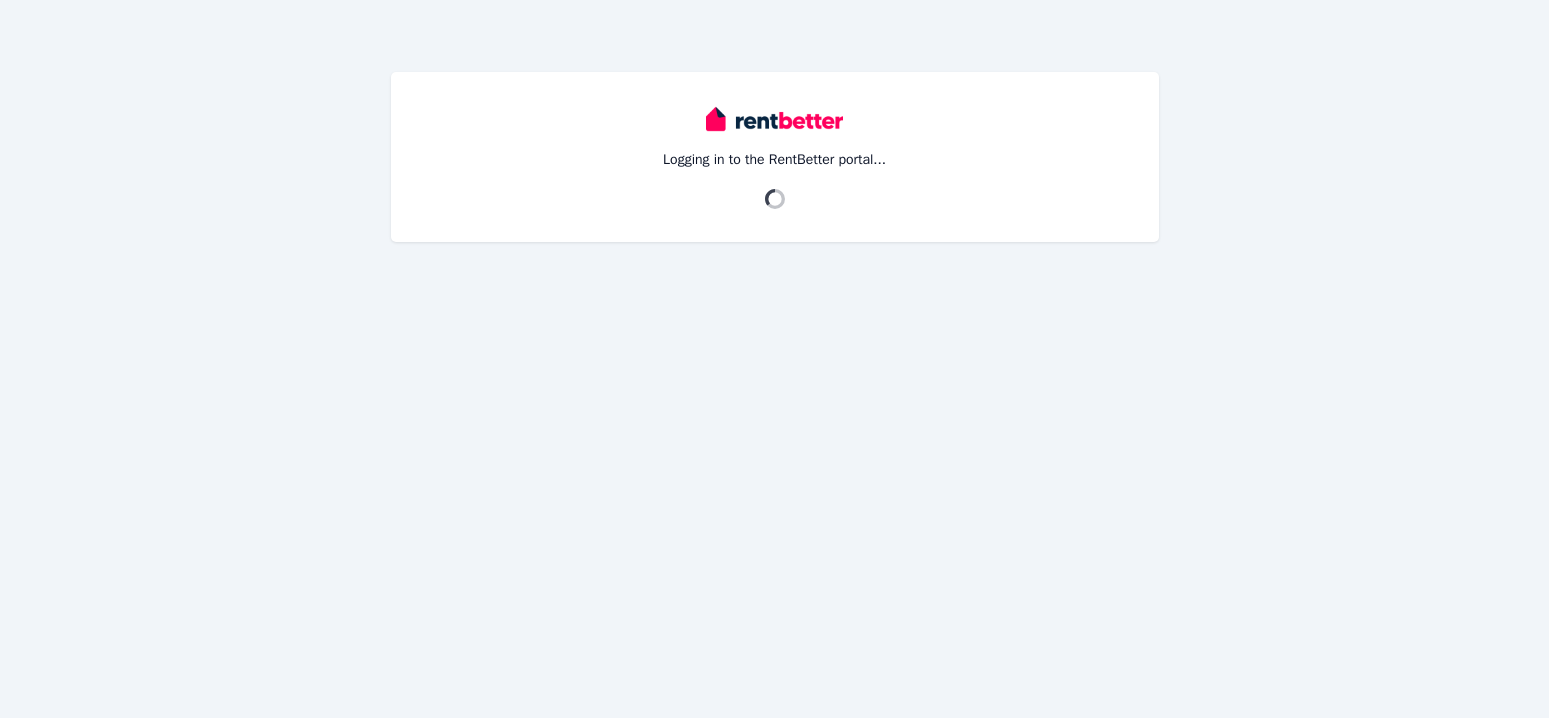 scroll, scrollTop: 0, scrollLeft: 0, axis: both 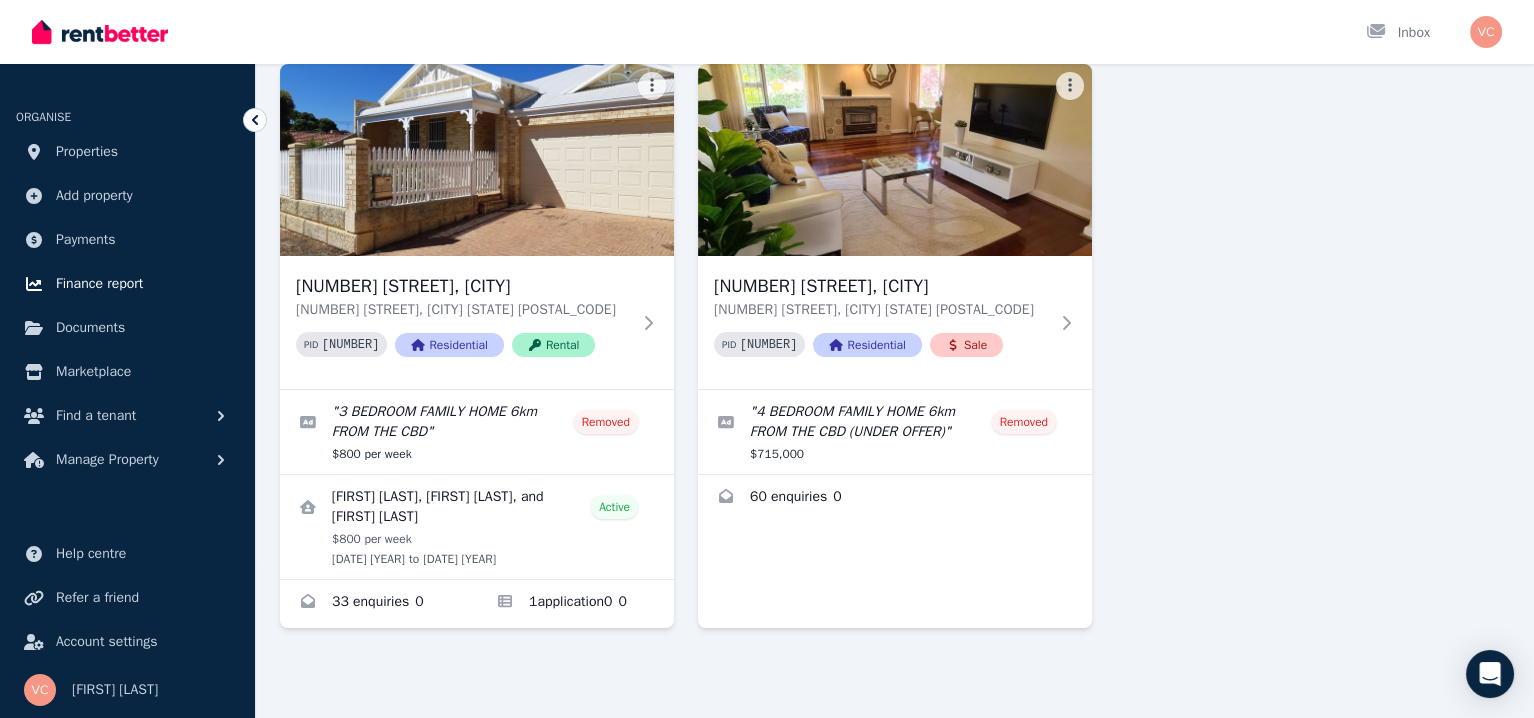 click on "Finance report" at bounding box center (99, 284) 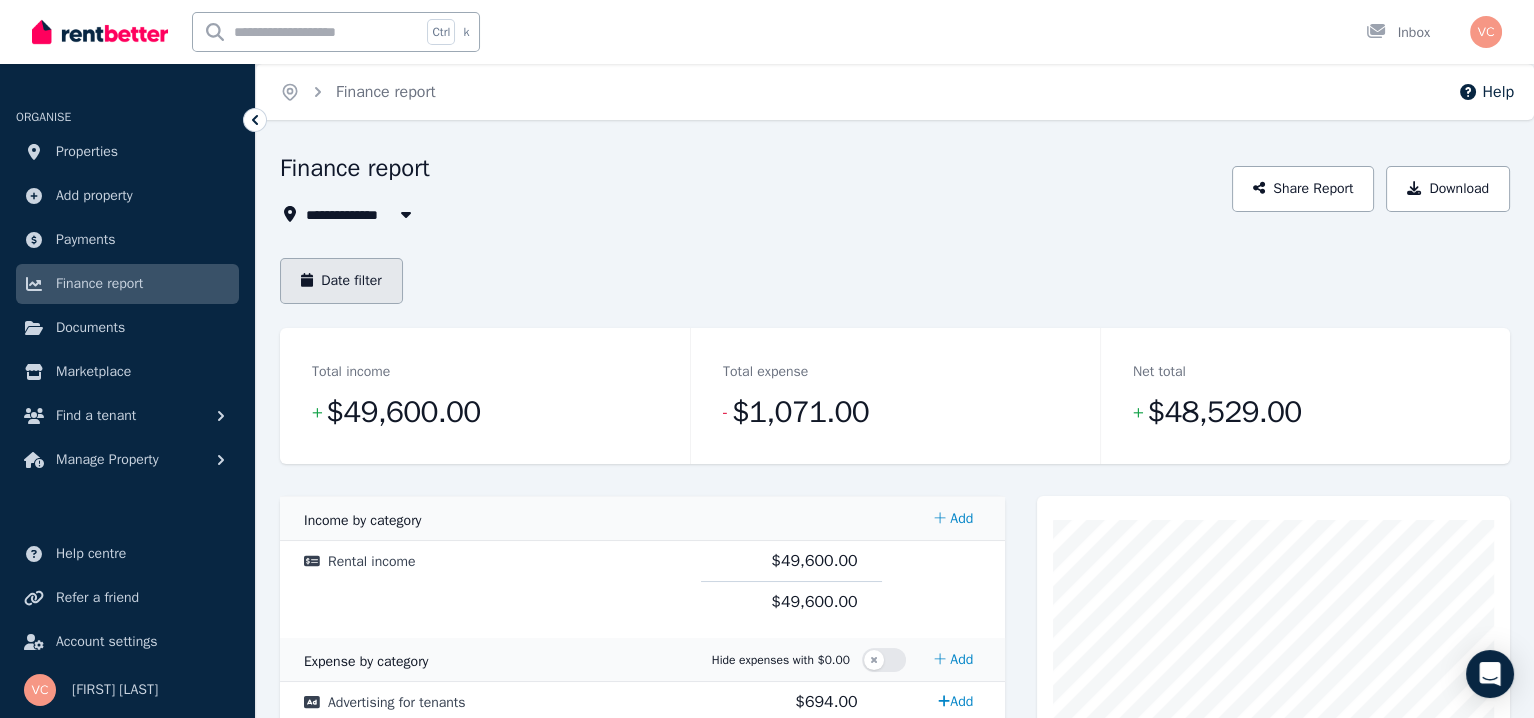 click on "Date filter" at bounding box center (341, 281) 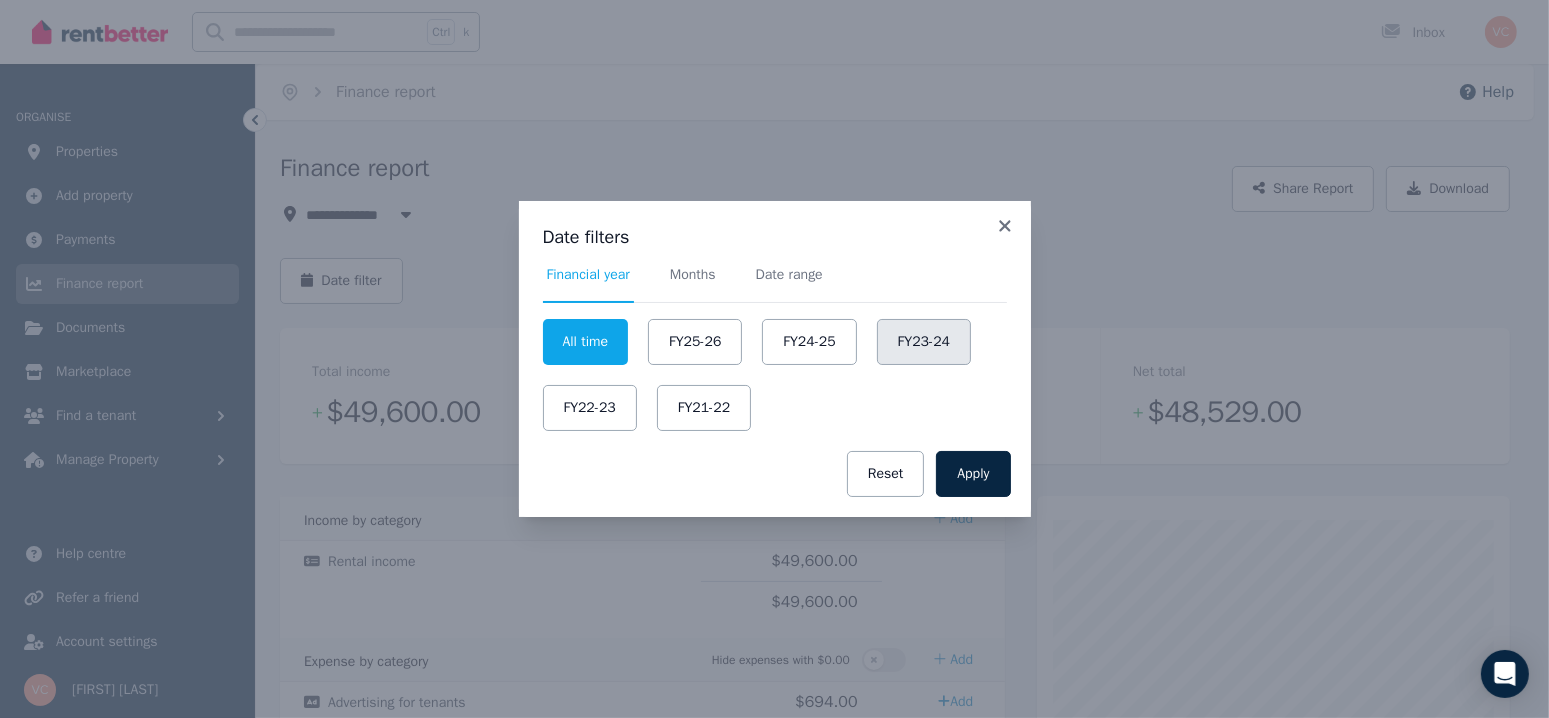 click on "FY23-24" at bounding box center [924, 342] 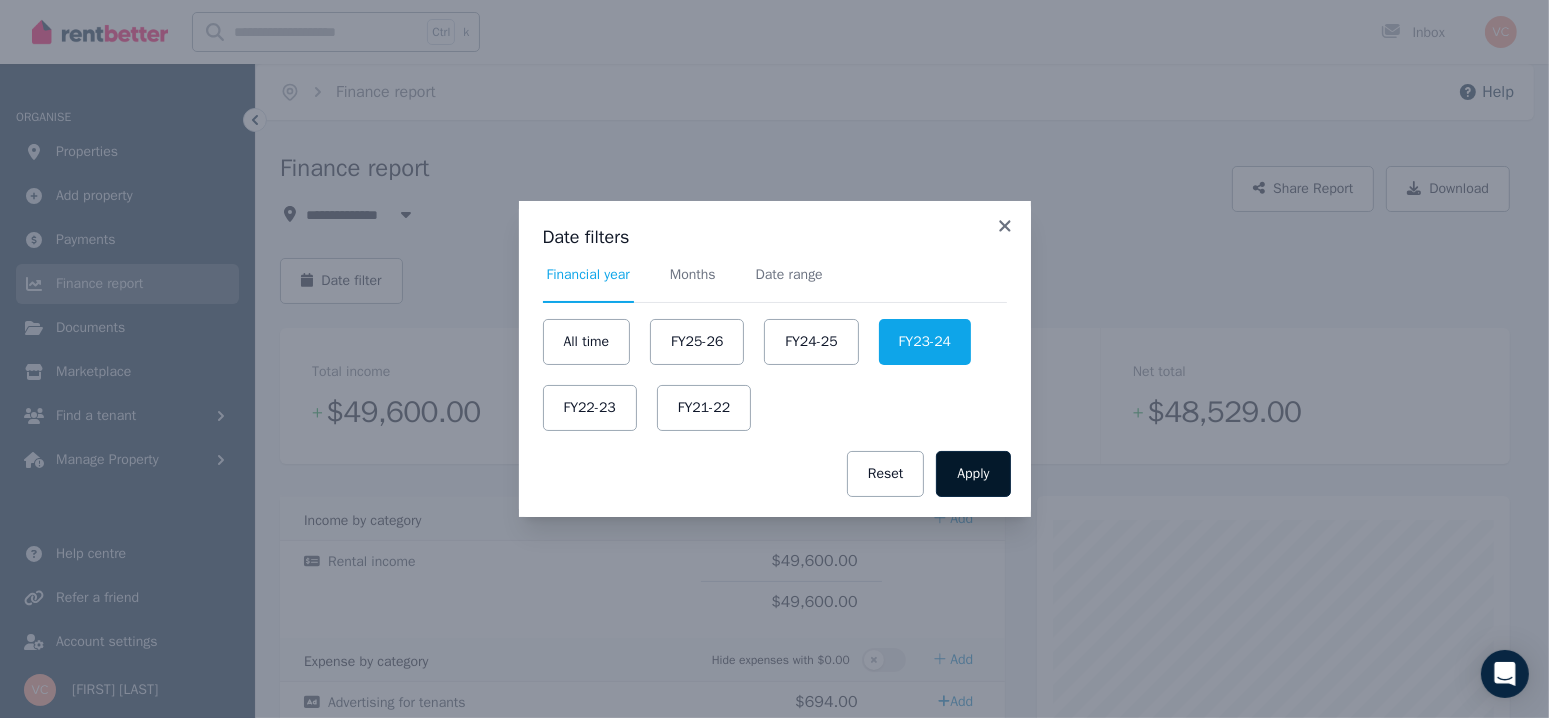 click on "Apply" at bounding box center (973, 474) 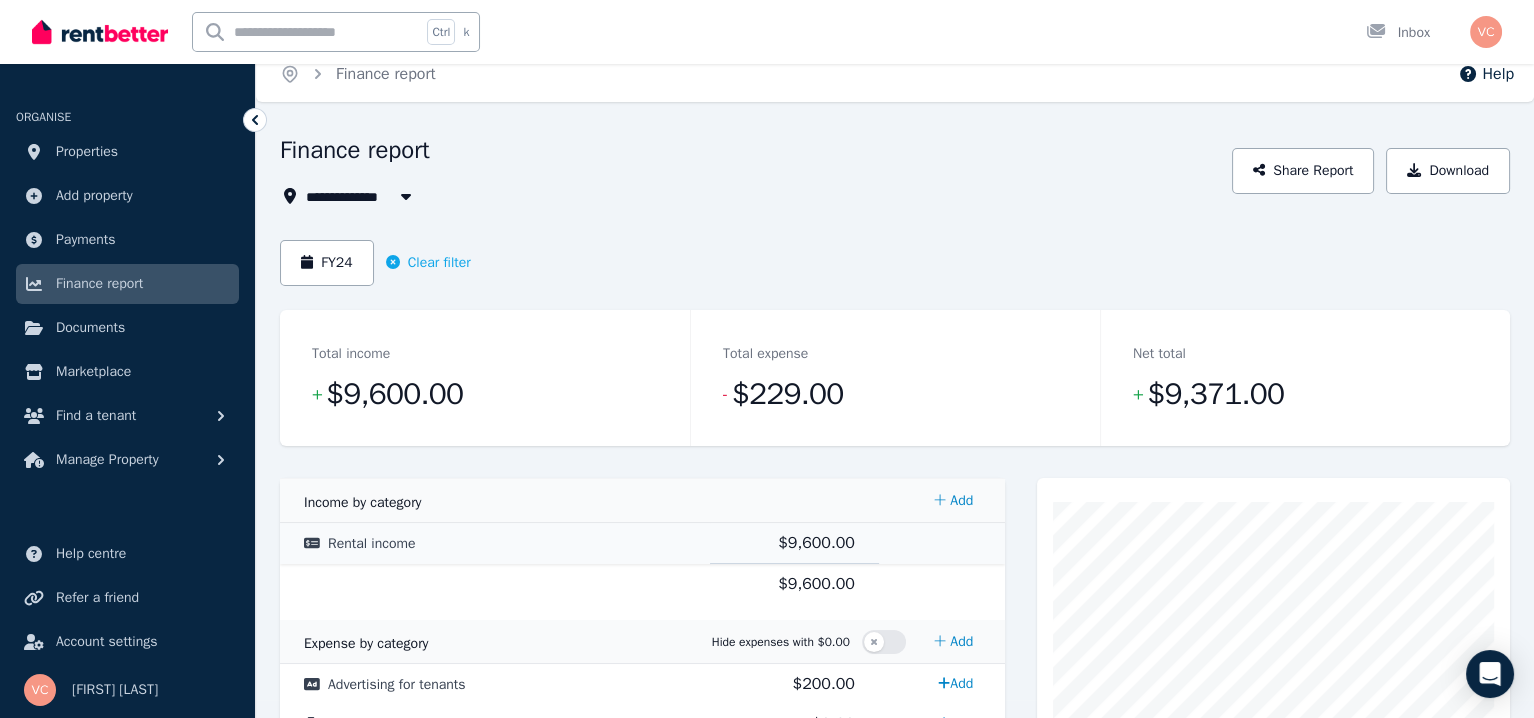 scroll, scrollTop: 0, scrollLeft: 0, axis: both 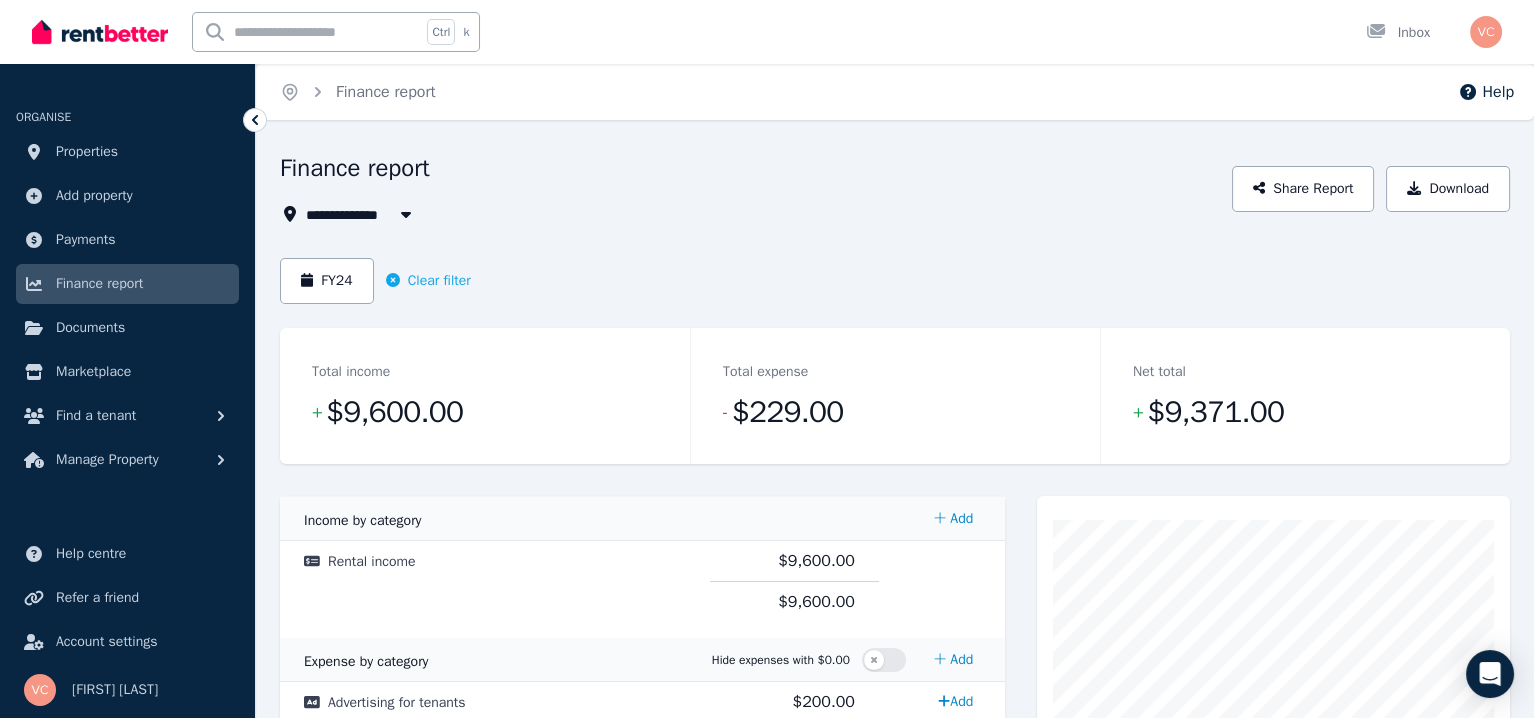 click on "**********" at bounding box center (895, 933) 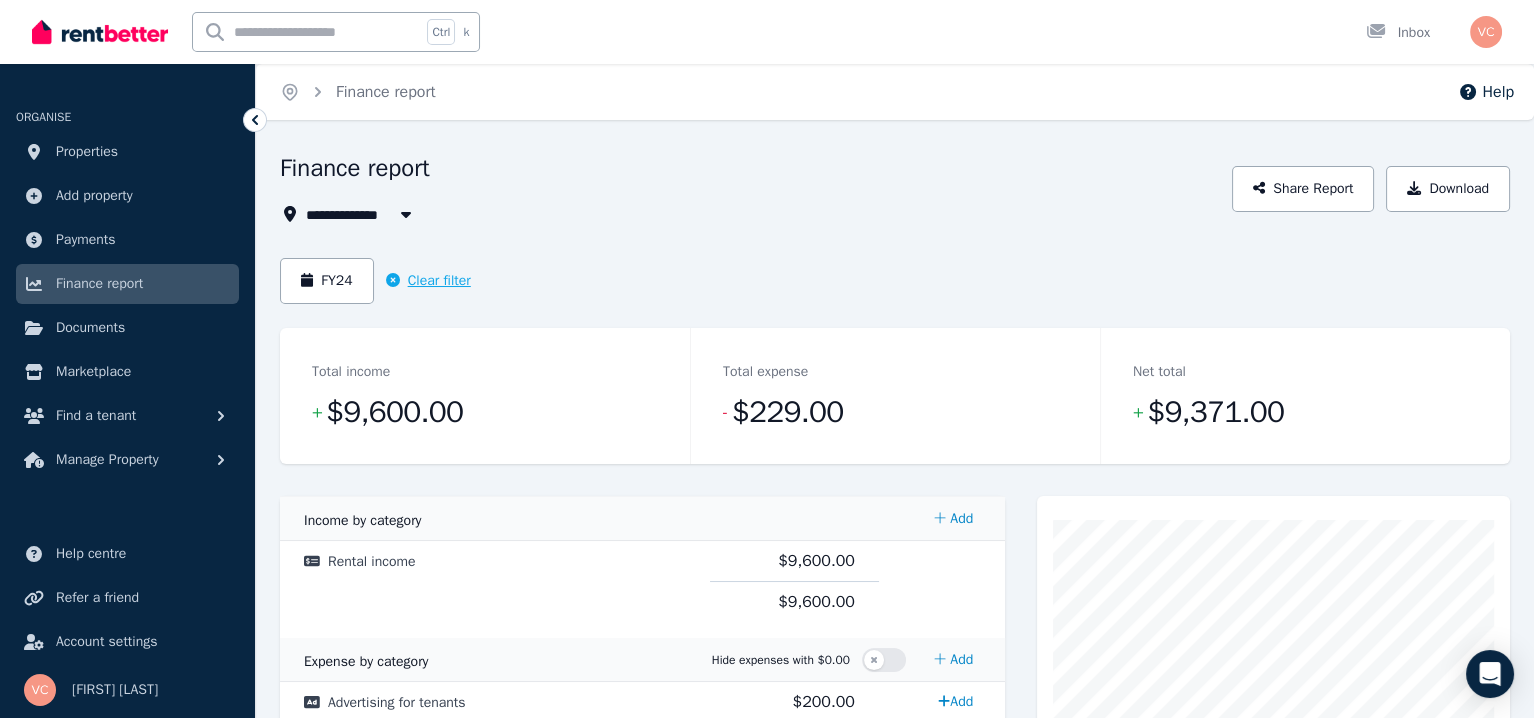 click on "Clear filter" at bounding box center [428, 281] 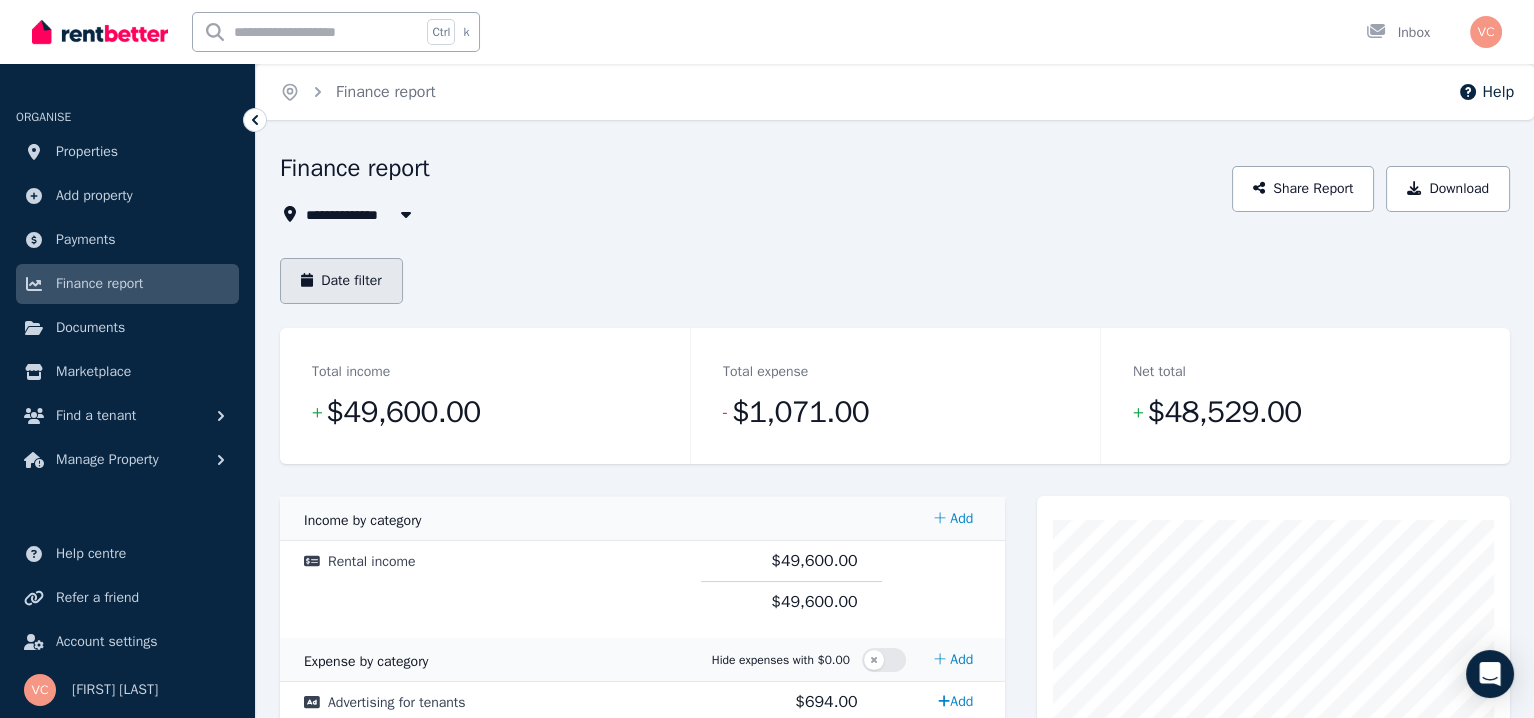 click on "Date filter" at bounding box center (341, 281) 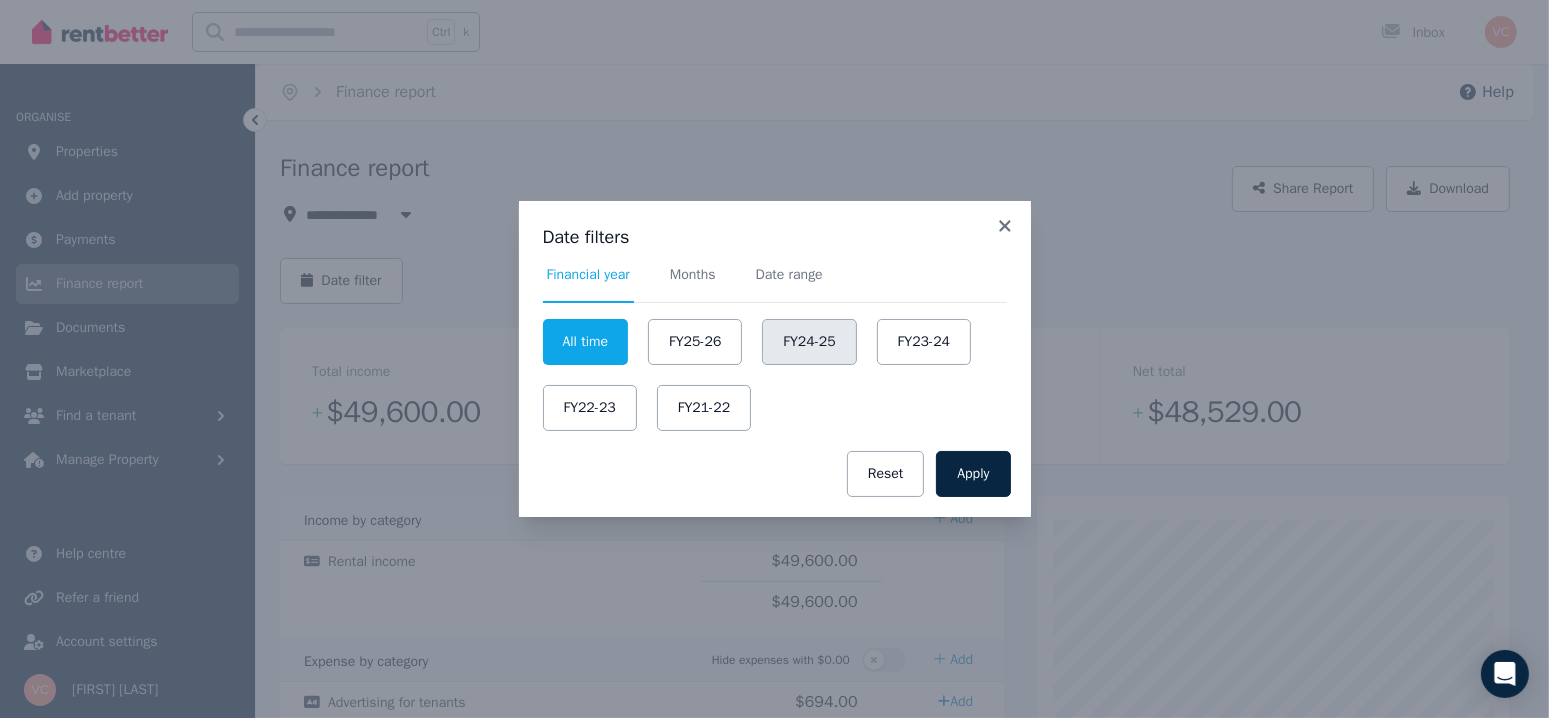 click on "FY24-25" at bounding box center [809, 342] 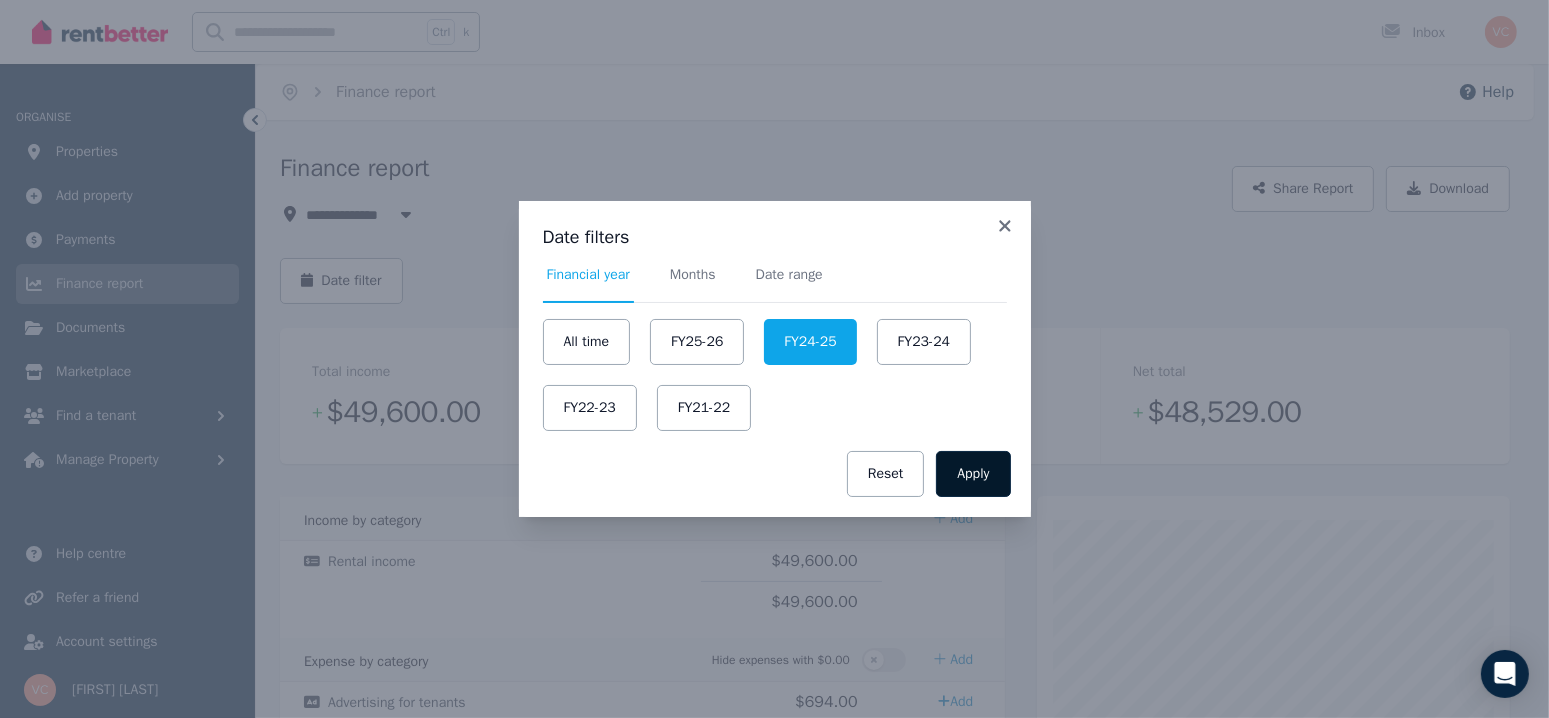 click on "Apply" at bounding box center [973, 474] 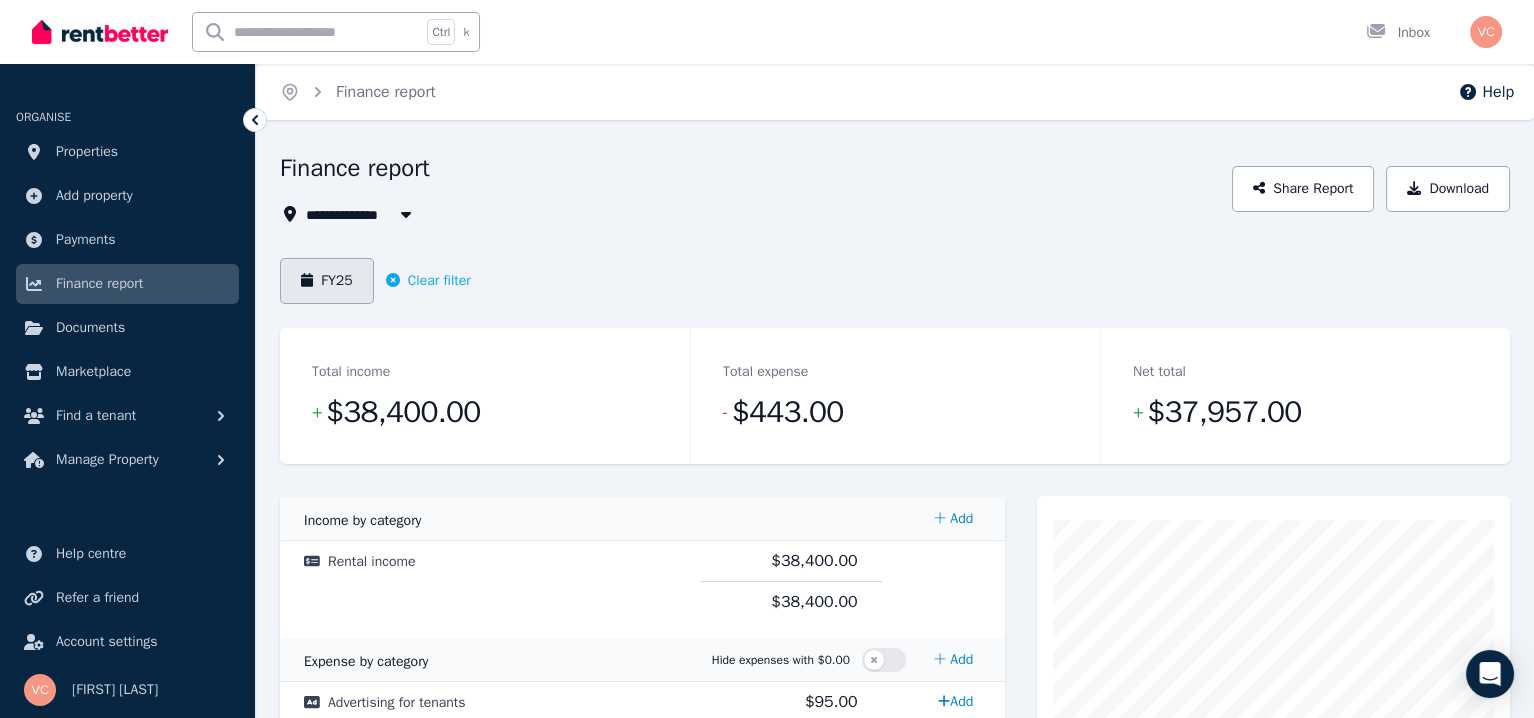 click on "FY25" at bounding box center [327, 281] 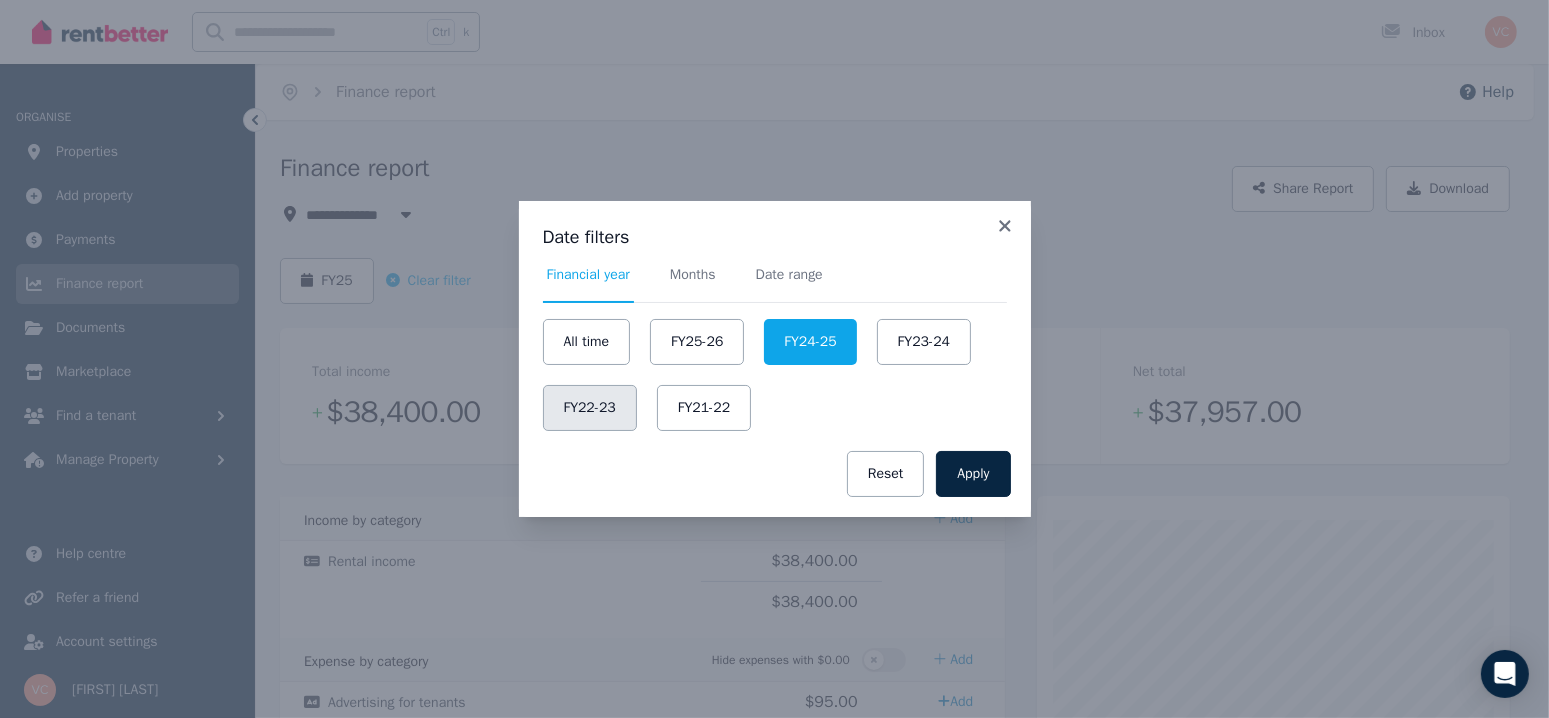click on "FY22-23" at bounding box center (590, 408) 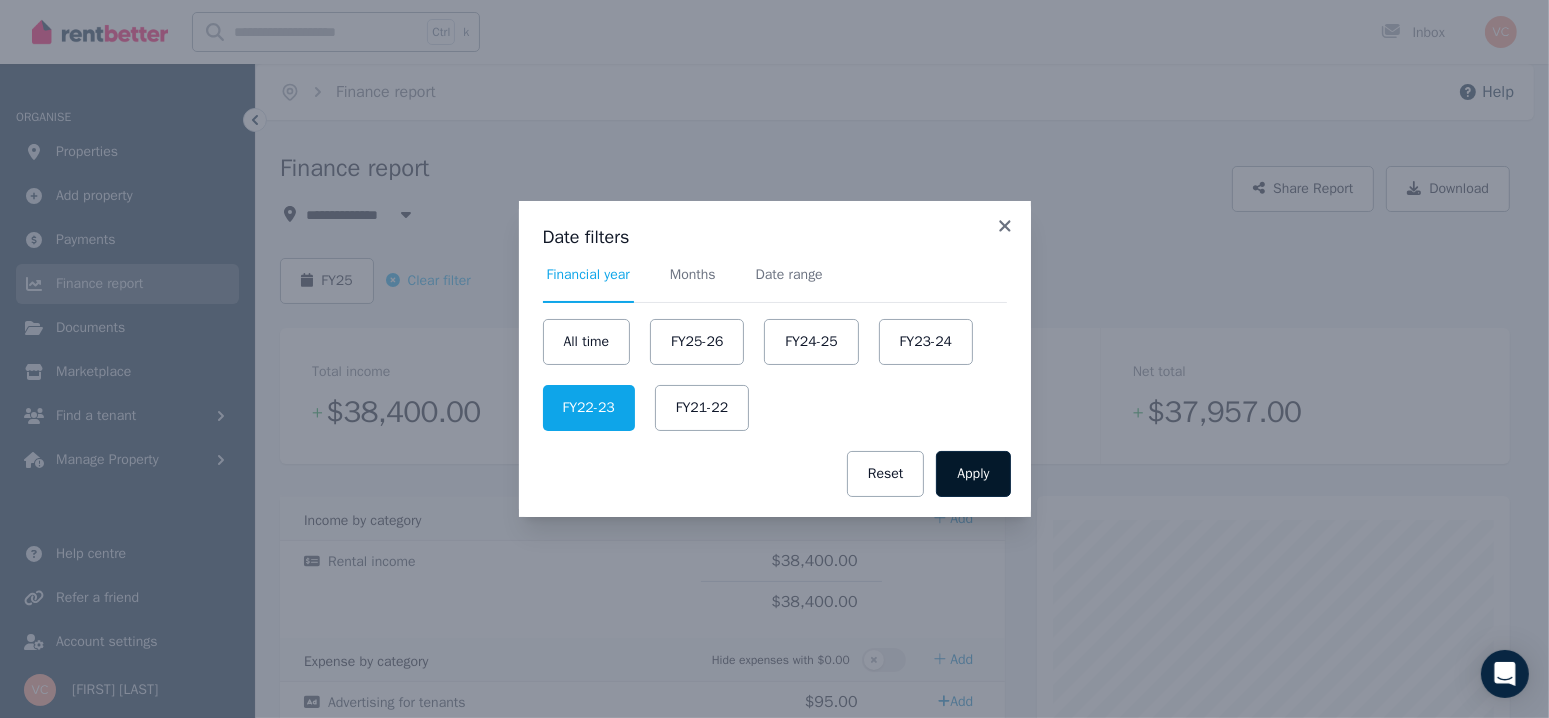 click on "Apply" at bounding box center (973, 474) 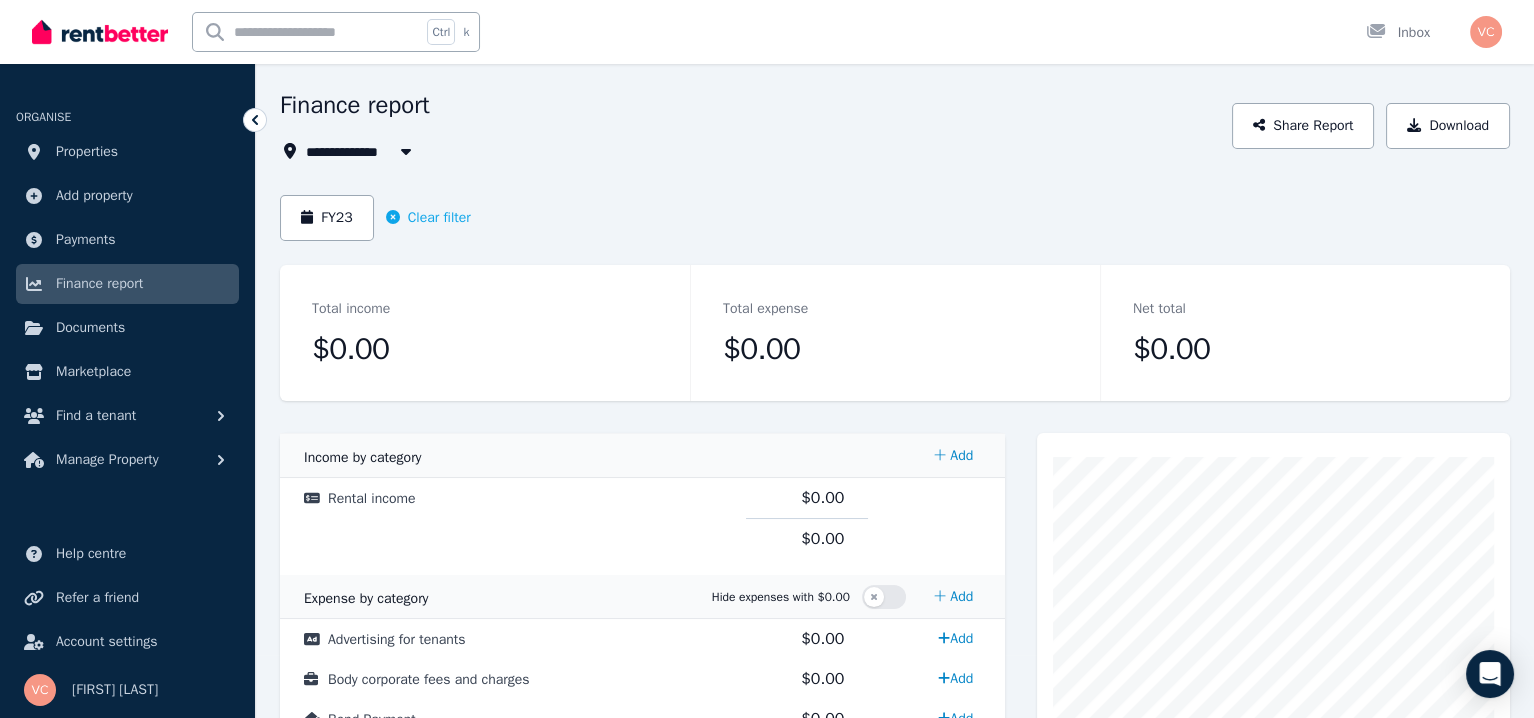 scroll, scrollTop: 0, scrollLeft: 0, axis: both 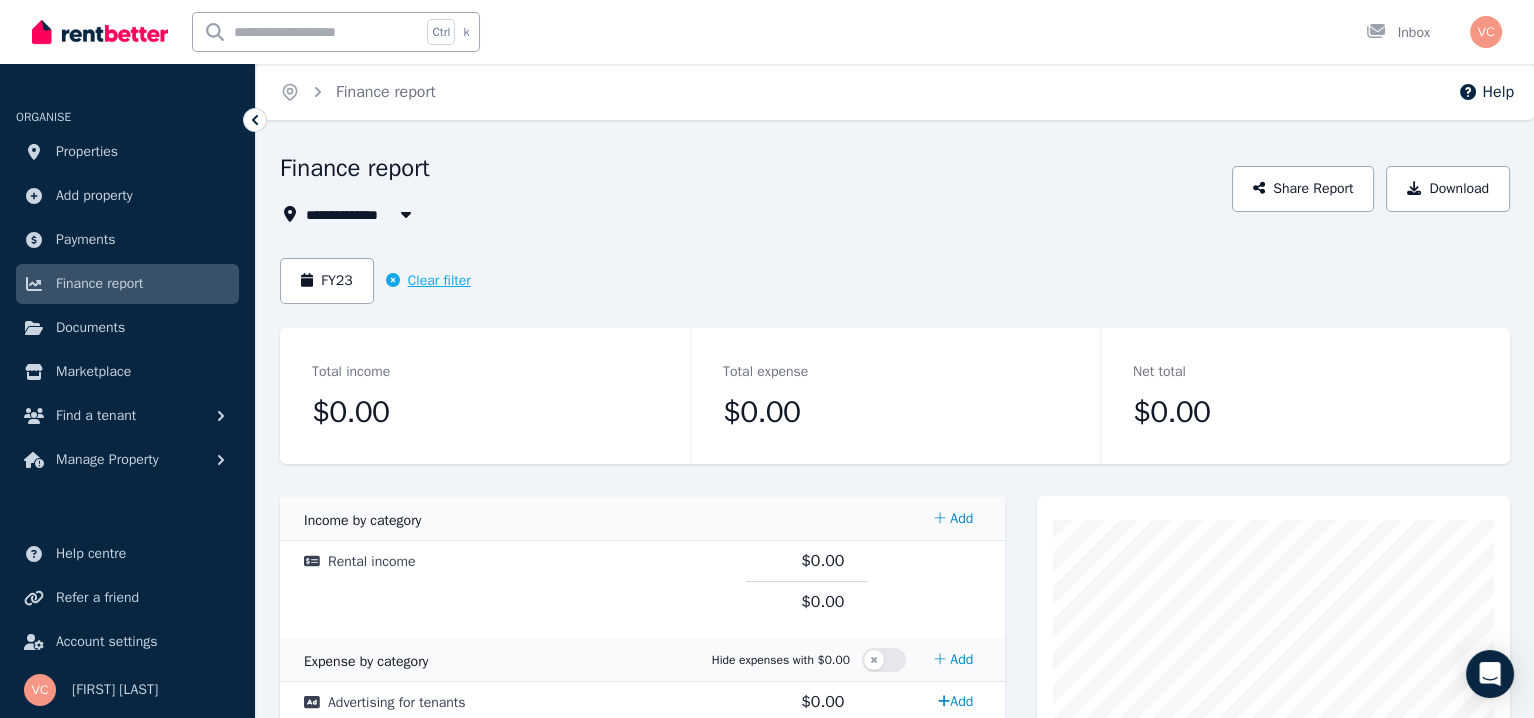 click on "Clear filter" at bounding box center (428, 281) 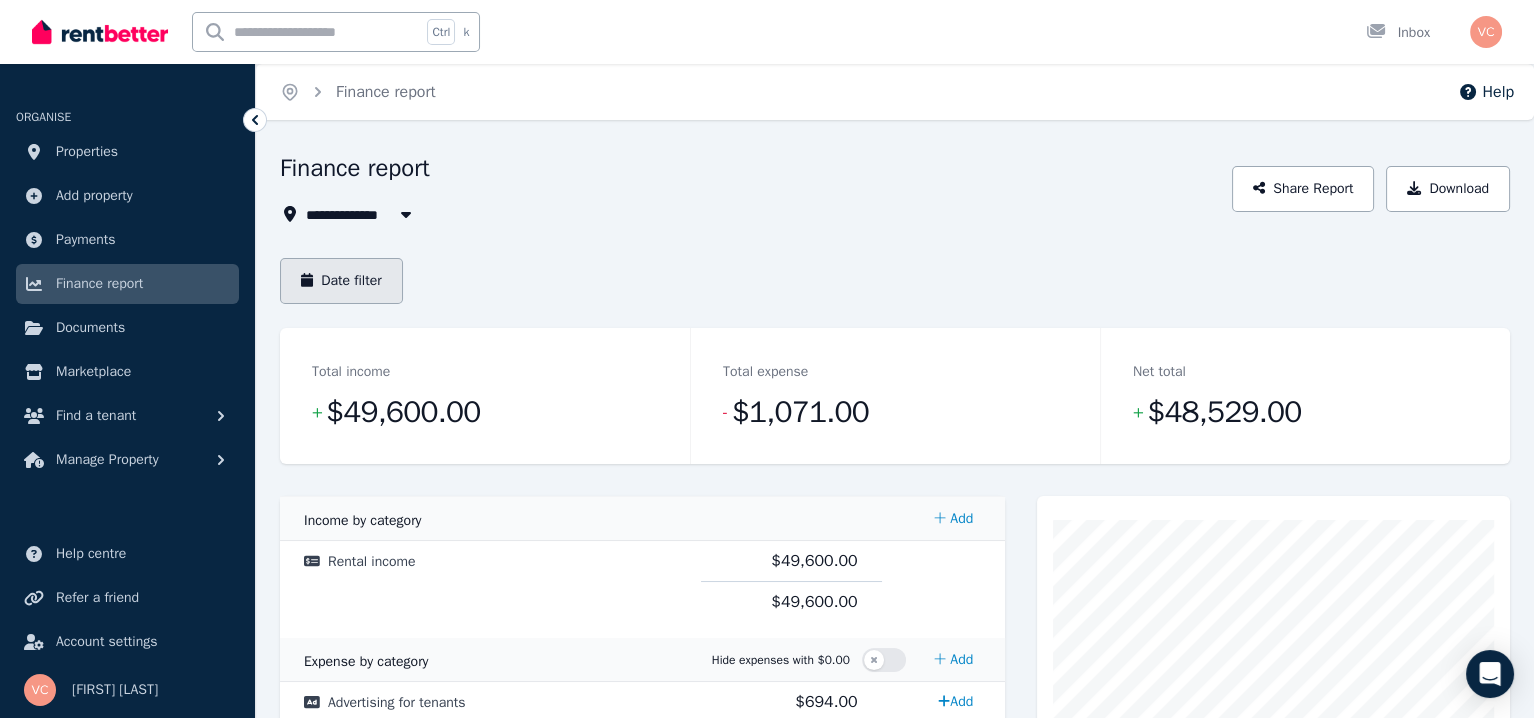 click on "Date filter" at bounding box center [341, 281] 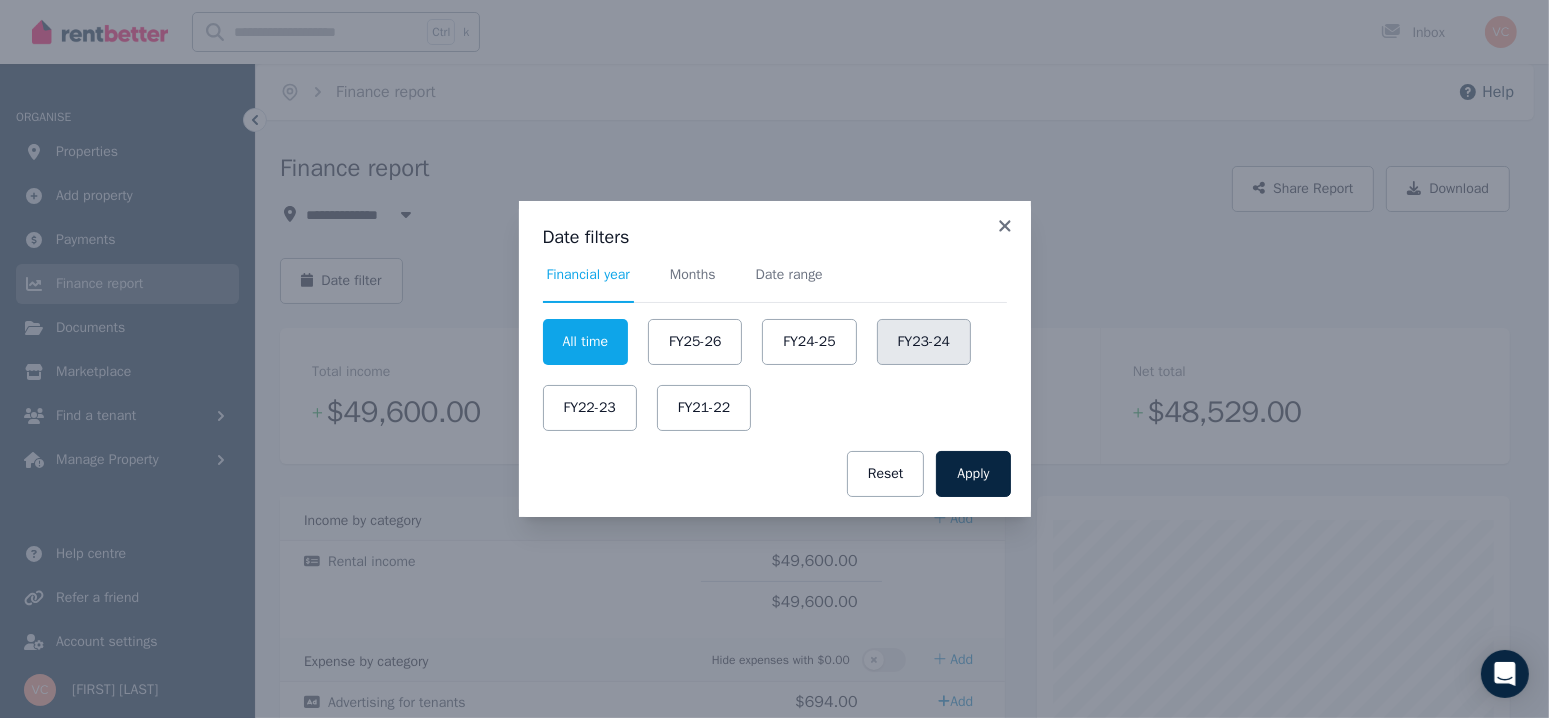click on "FY23-24" at bounding box center (924, 342) 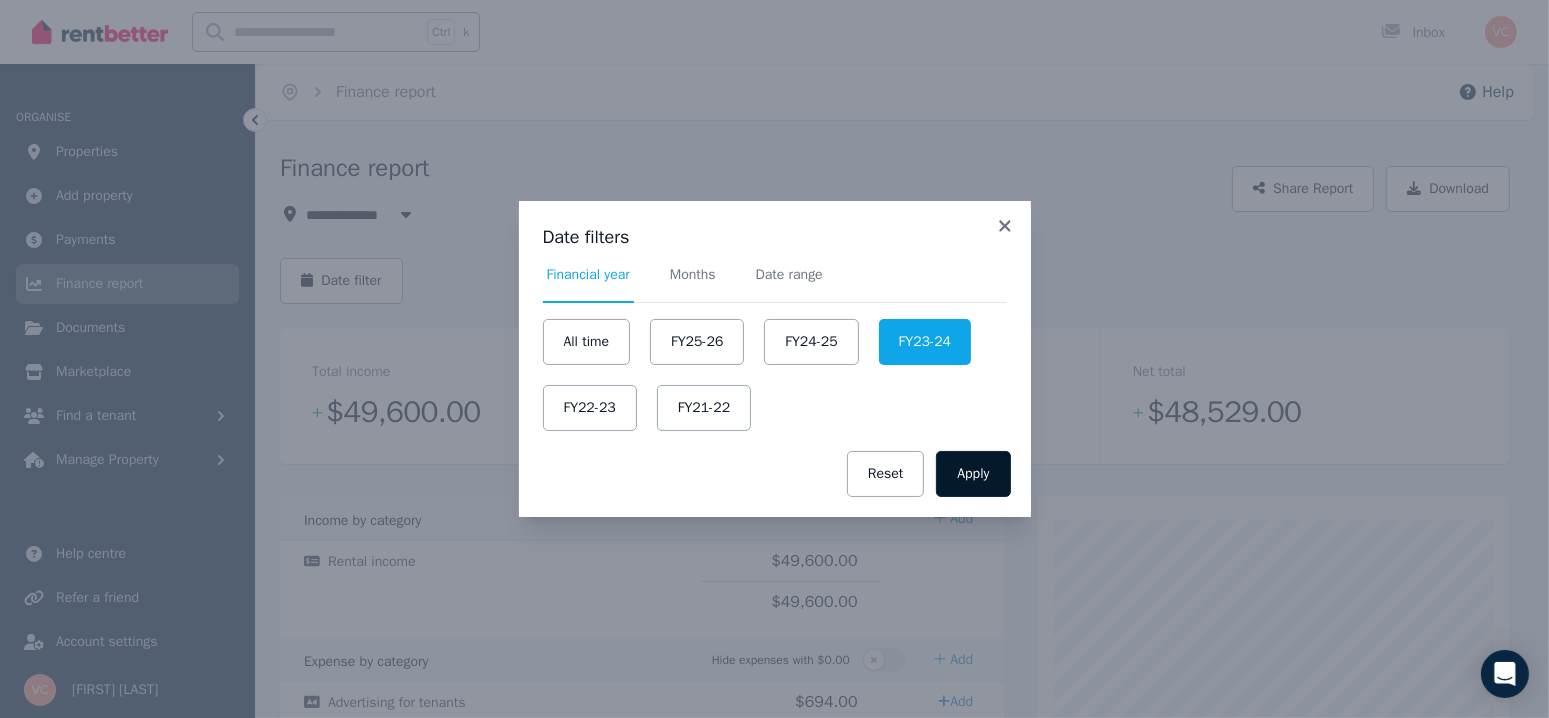 click on "Apply" at bounding box center (973, 474) 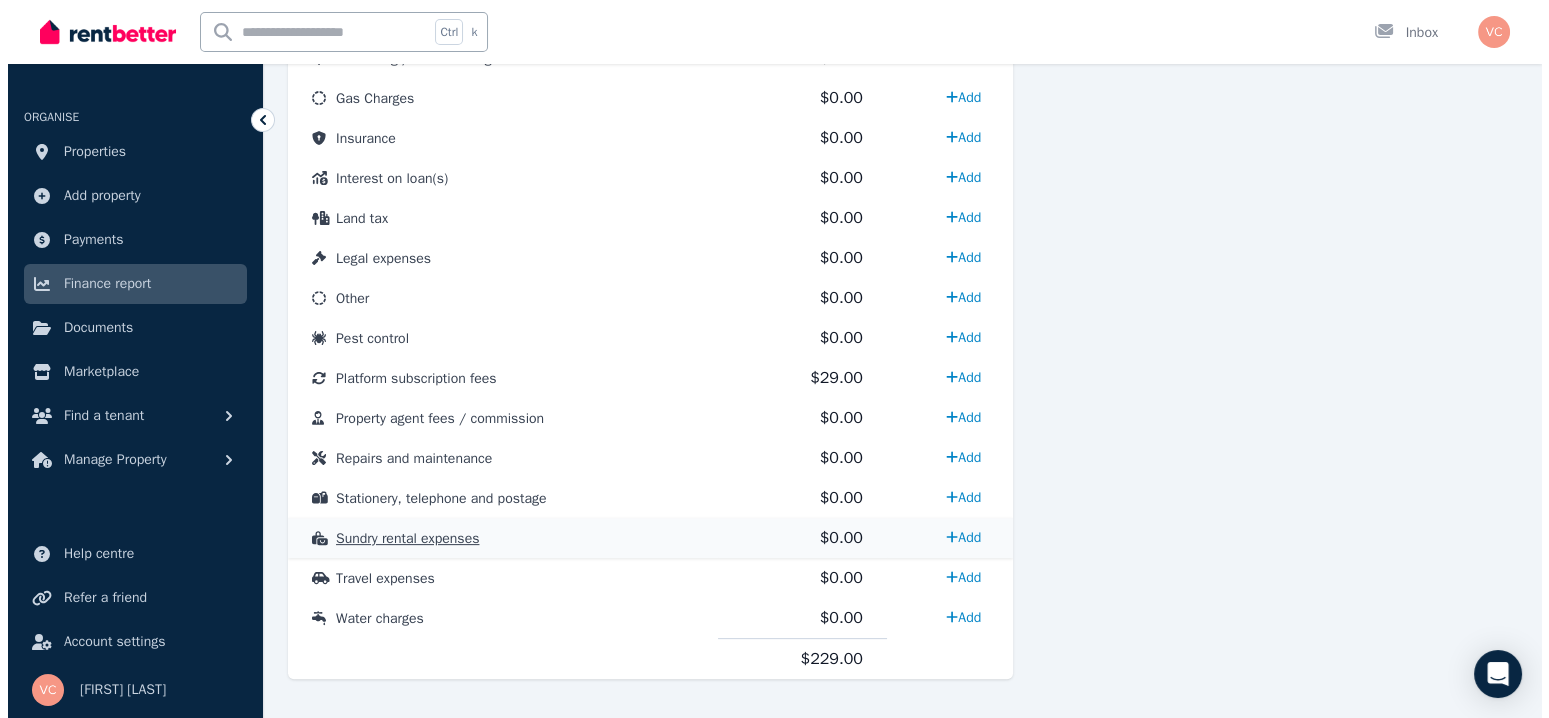 scroll, scrollTop: 1030, scrollLeft: 0, axis: vertical 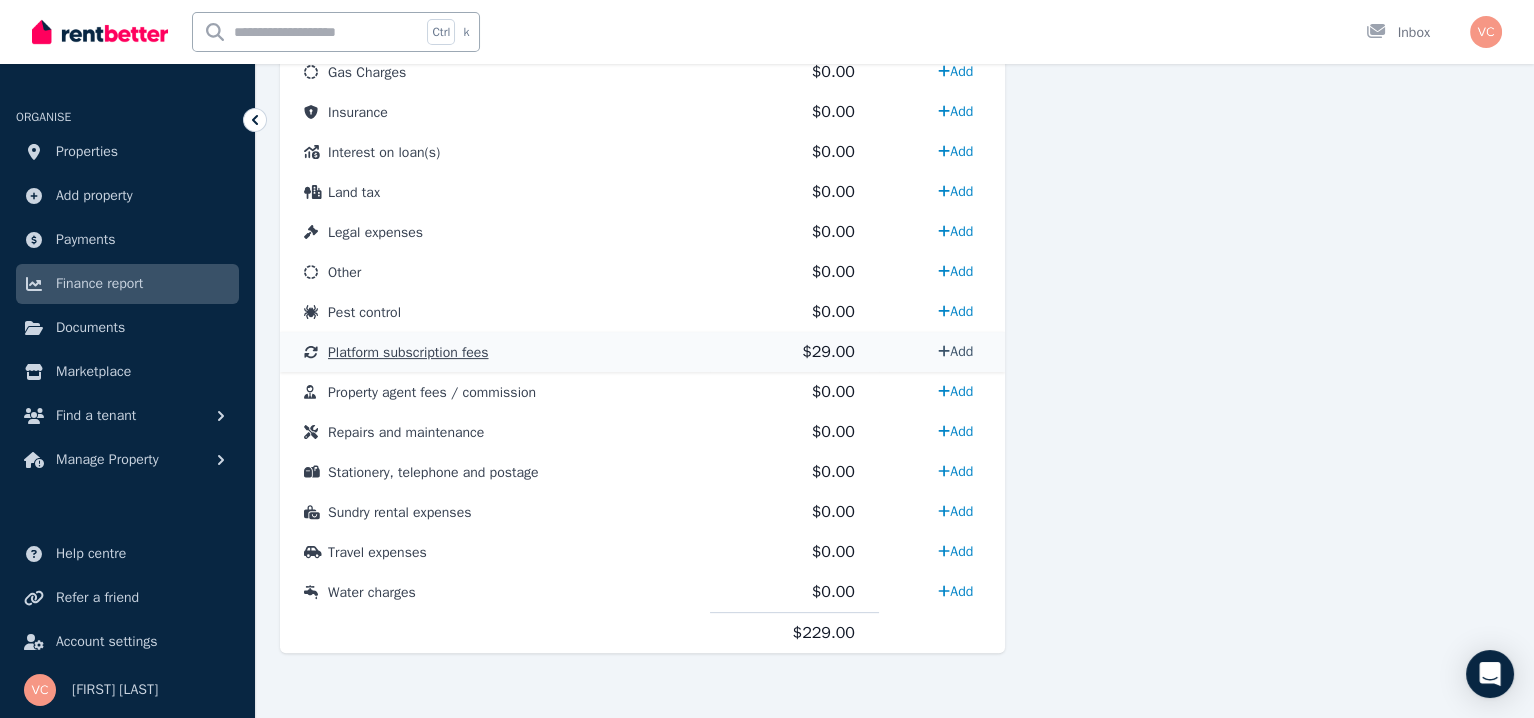 click on "Add" at bounding box center [955, 351] 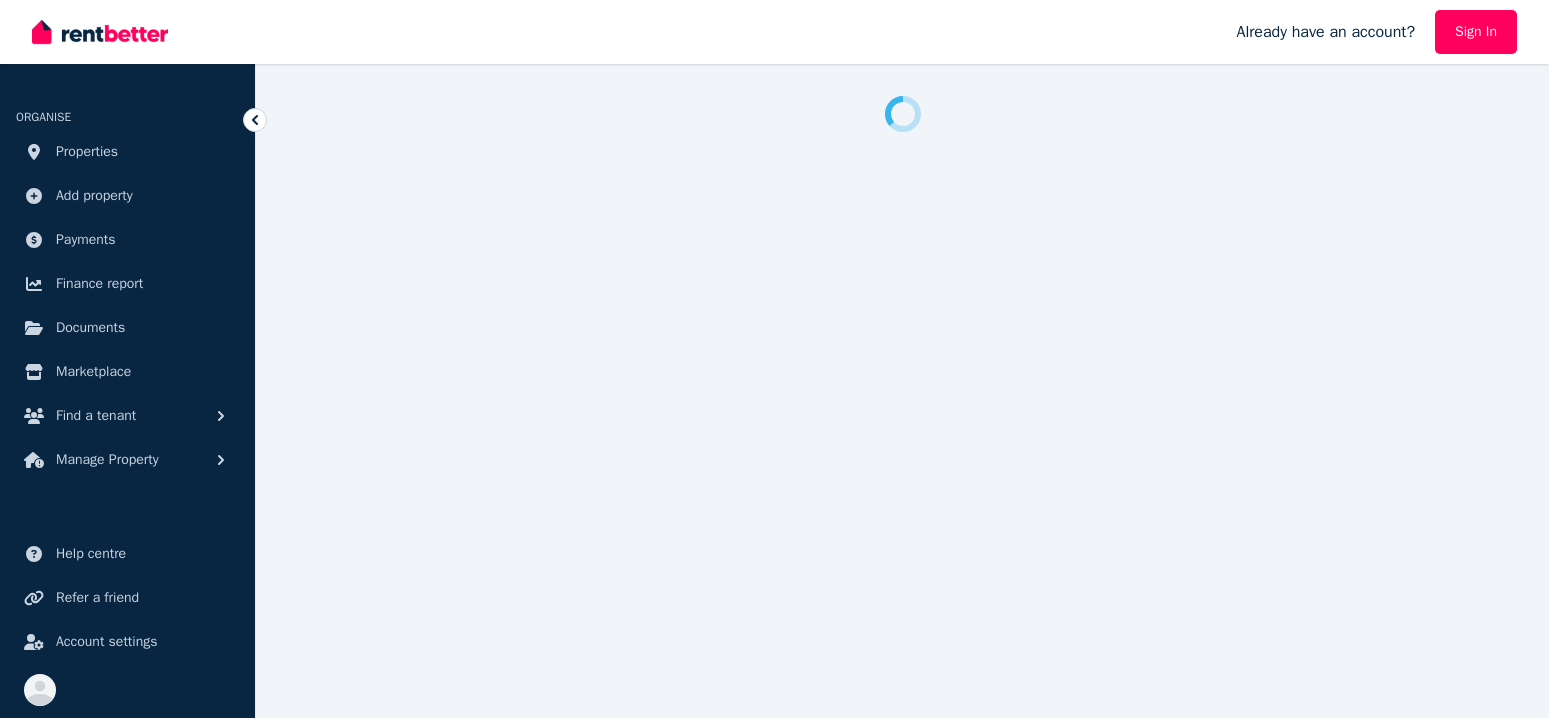 scroll, scrollTop: 0, scrollLeft: 0, axis: both 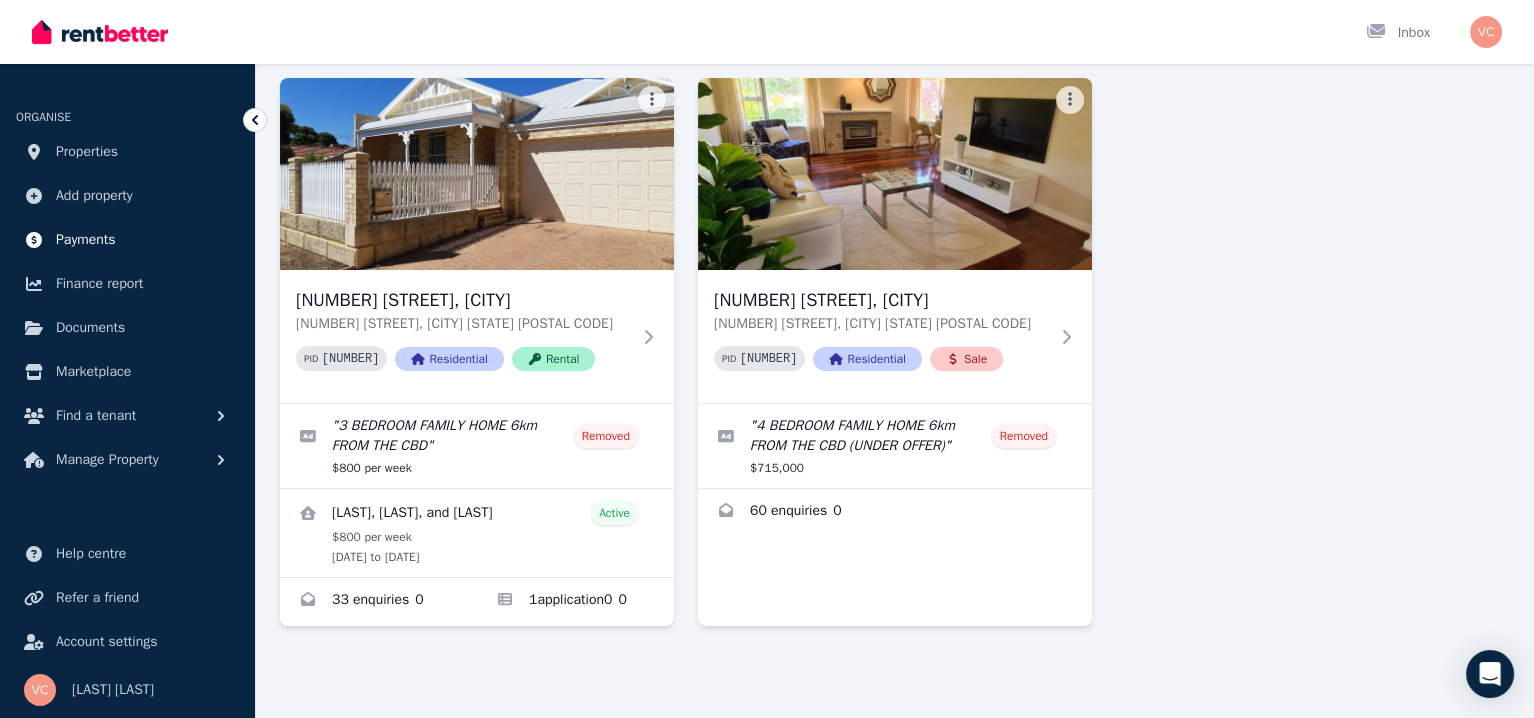 click on "Payments" at bounding box center [86, 240] 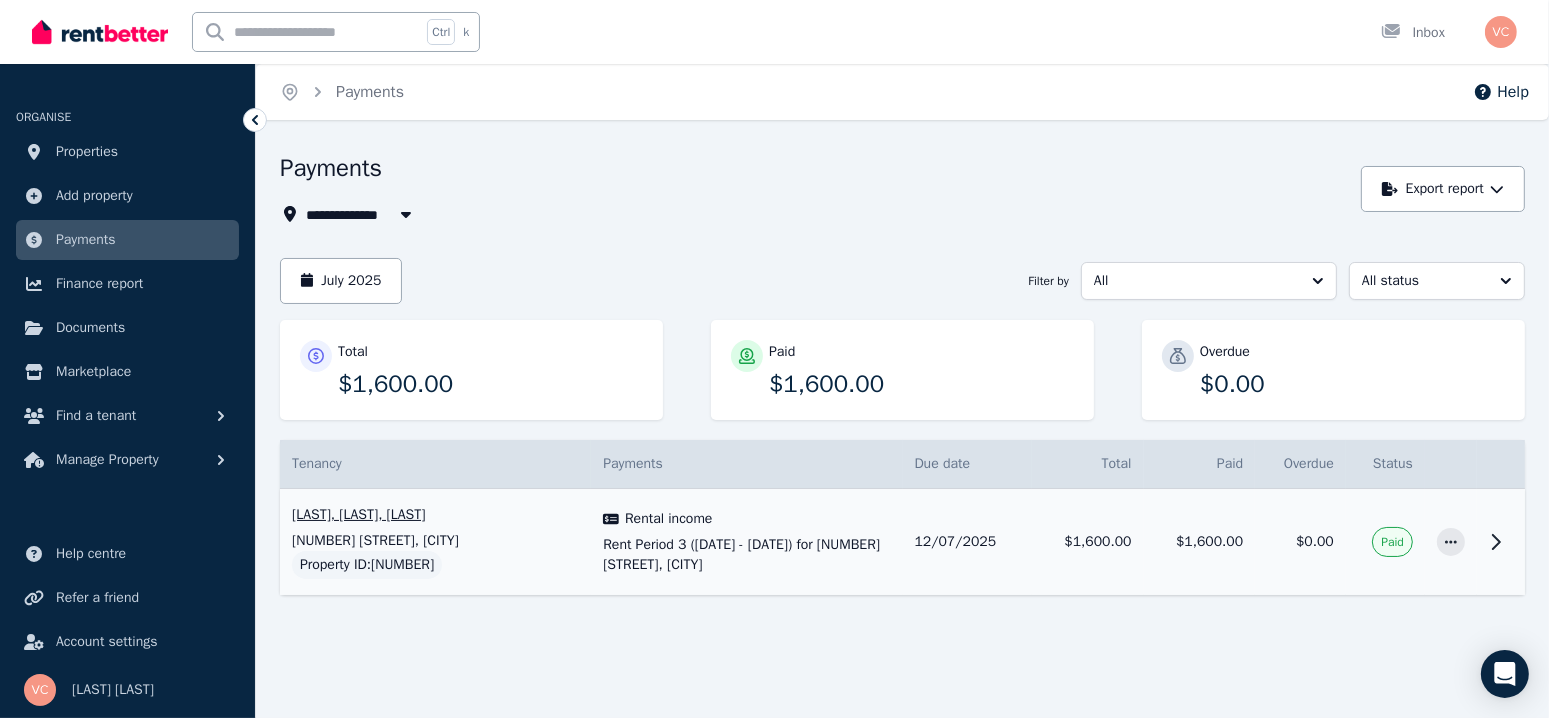 click 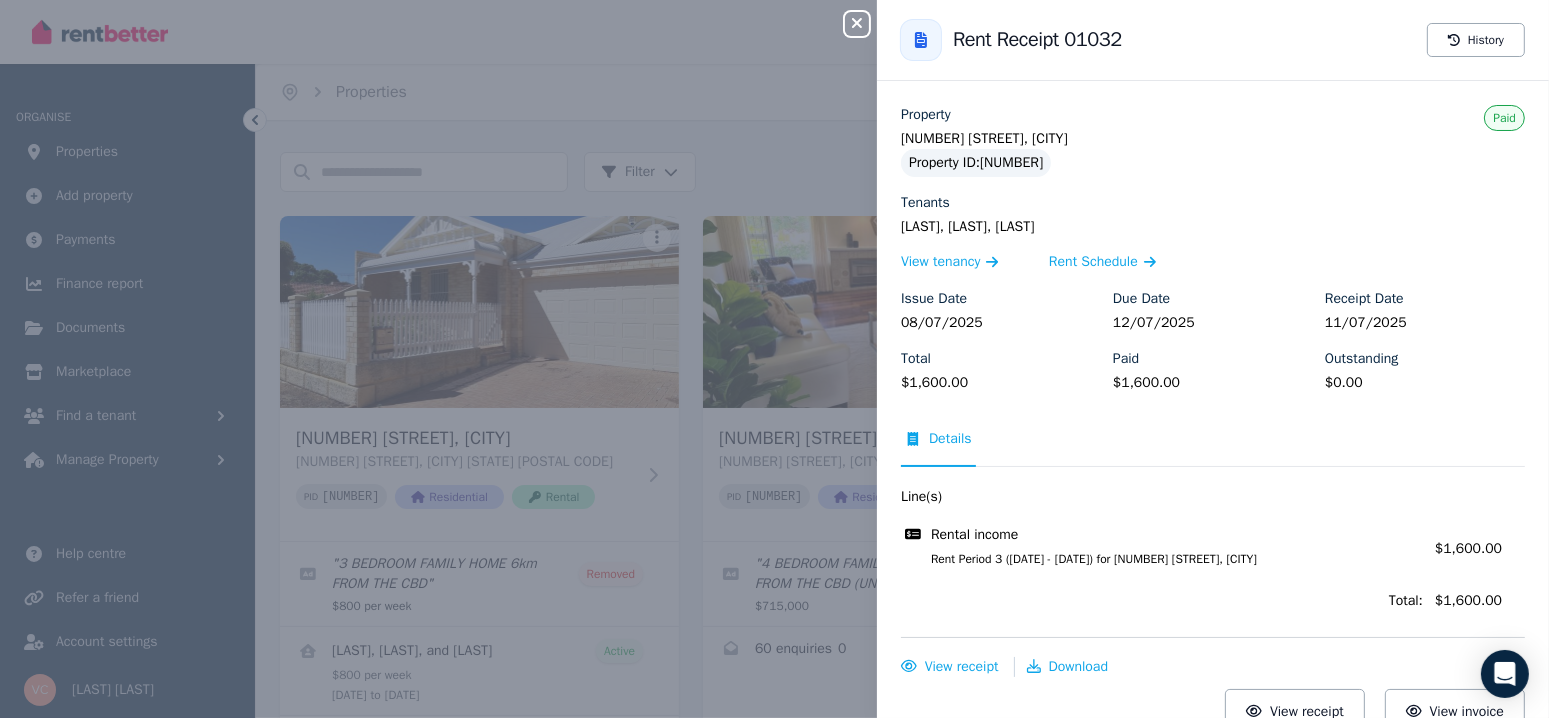 click on "Close panel Back to  Rent Receipt 01032 History Property [NUMBER] [STREET], [CITY] Property ID :  [NUMBER] Tenants [LAST], [LAST], [LAST] View tenancy Rent Schedule Issue Date [DATE] Due Date [DATE] Receipt Date [DATE] Total $[AMOUNT] Paid $[AMOUNT] Outstanding $[AMOUNT] Paid Details Line(s) Rental income Rent Period 3 ([DATE] - [DATE]) for [NUMBER] [STREET], [CITY] Amount:  $[AMOUNT] Total: $[AMOUNT] View receipt Download  View receipt View invoice" at bounding box center (774, 359) 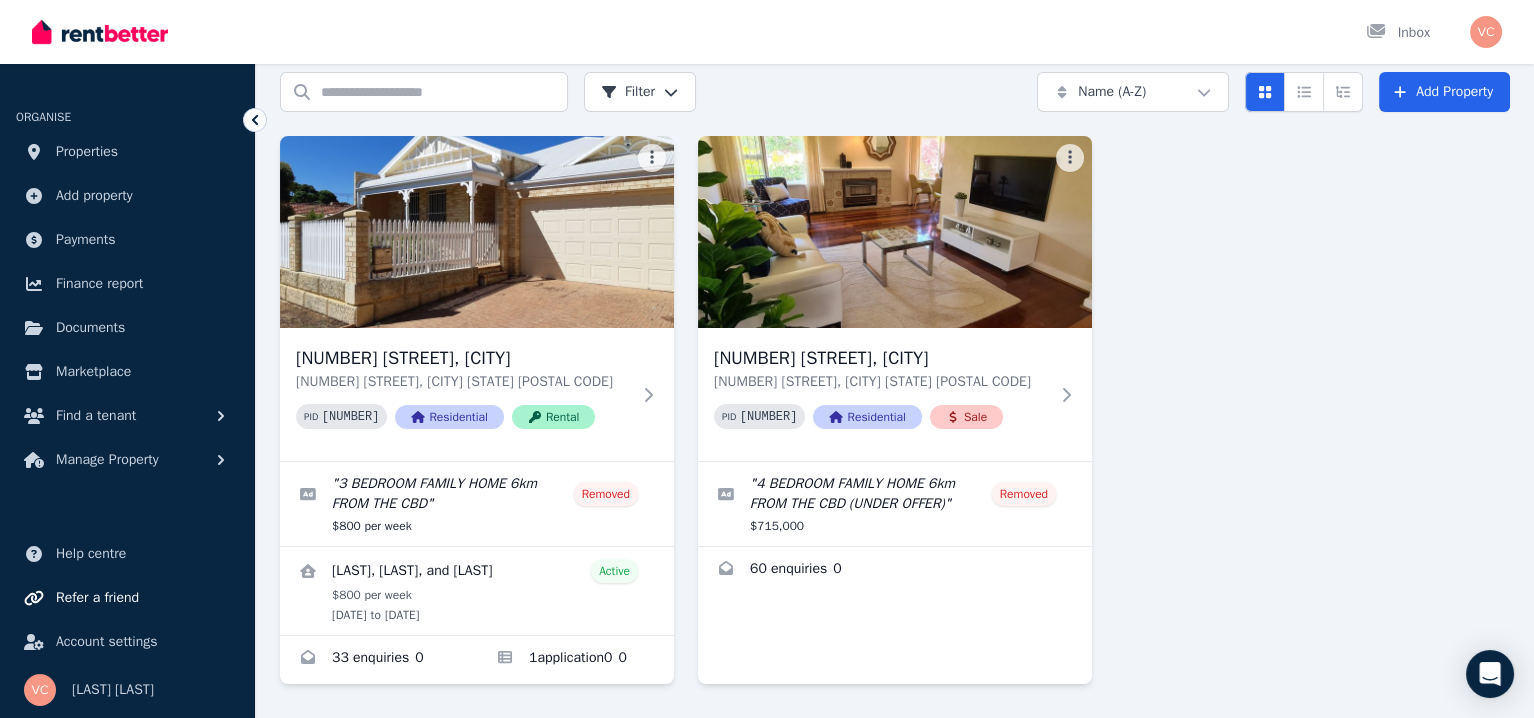 scroll, scrollTop: 100, scrollLeft: 0, axis: vertical 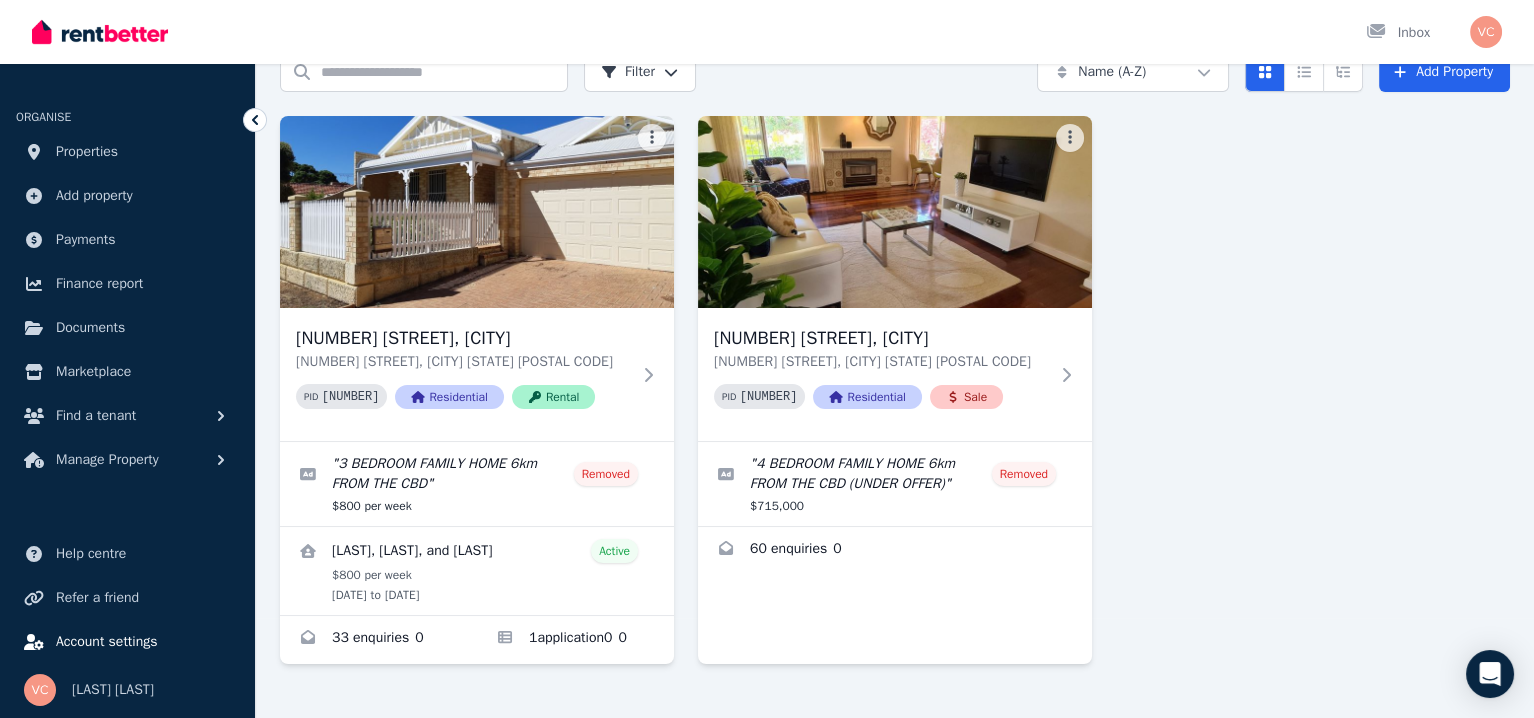 click on "Account settings" at bounding box center (107, 642) 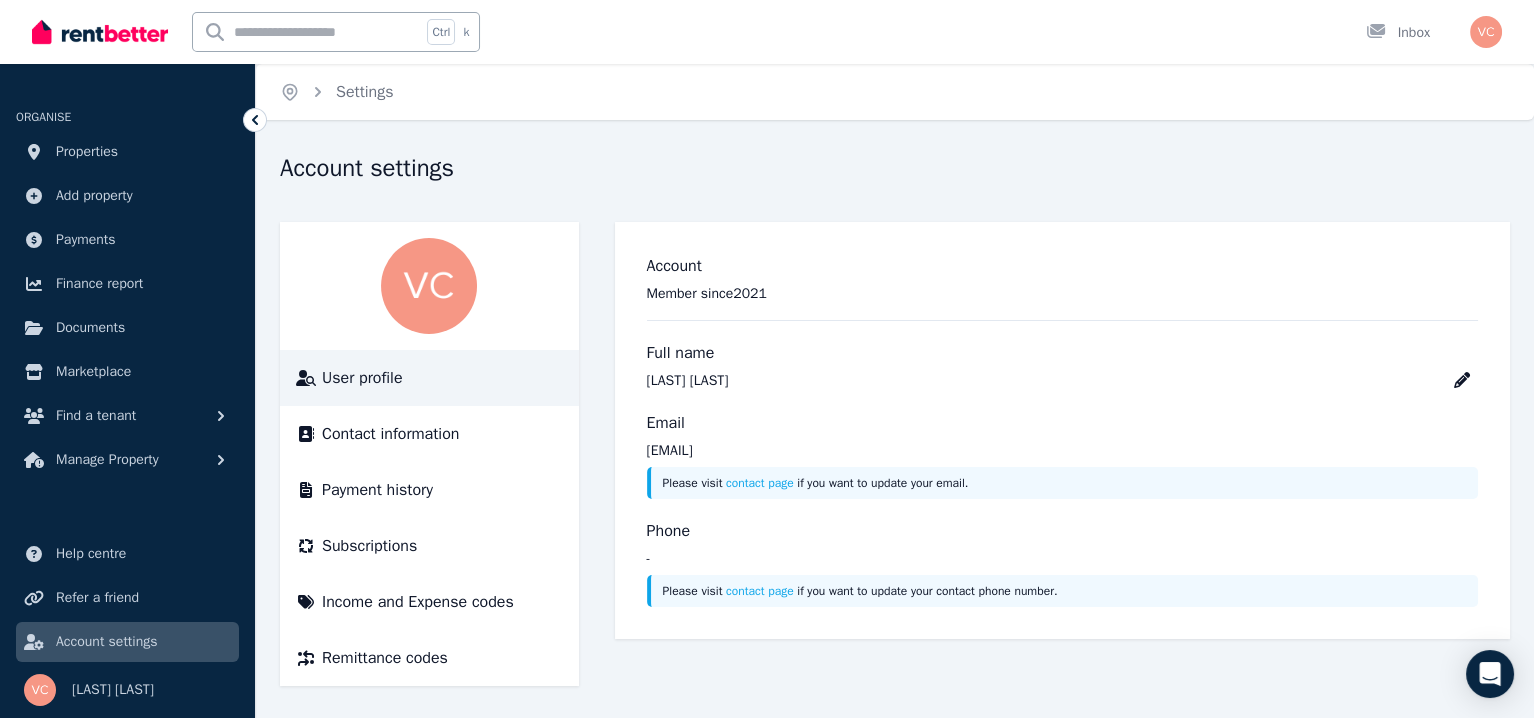 scroll, scrollTop: 3, scrollLeft: 0, axis: vertical 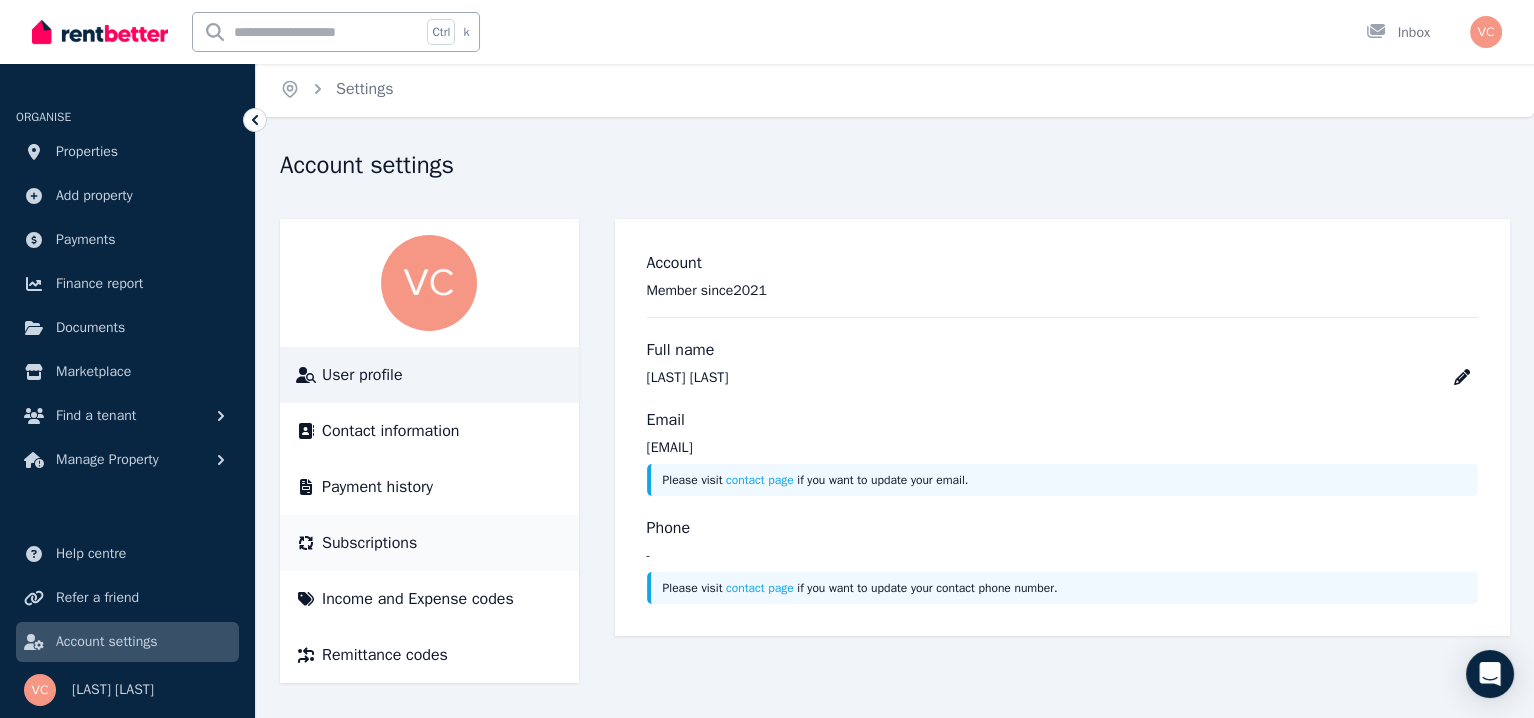 click on "Subscriptions" at bounding box center (369, 543) 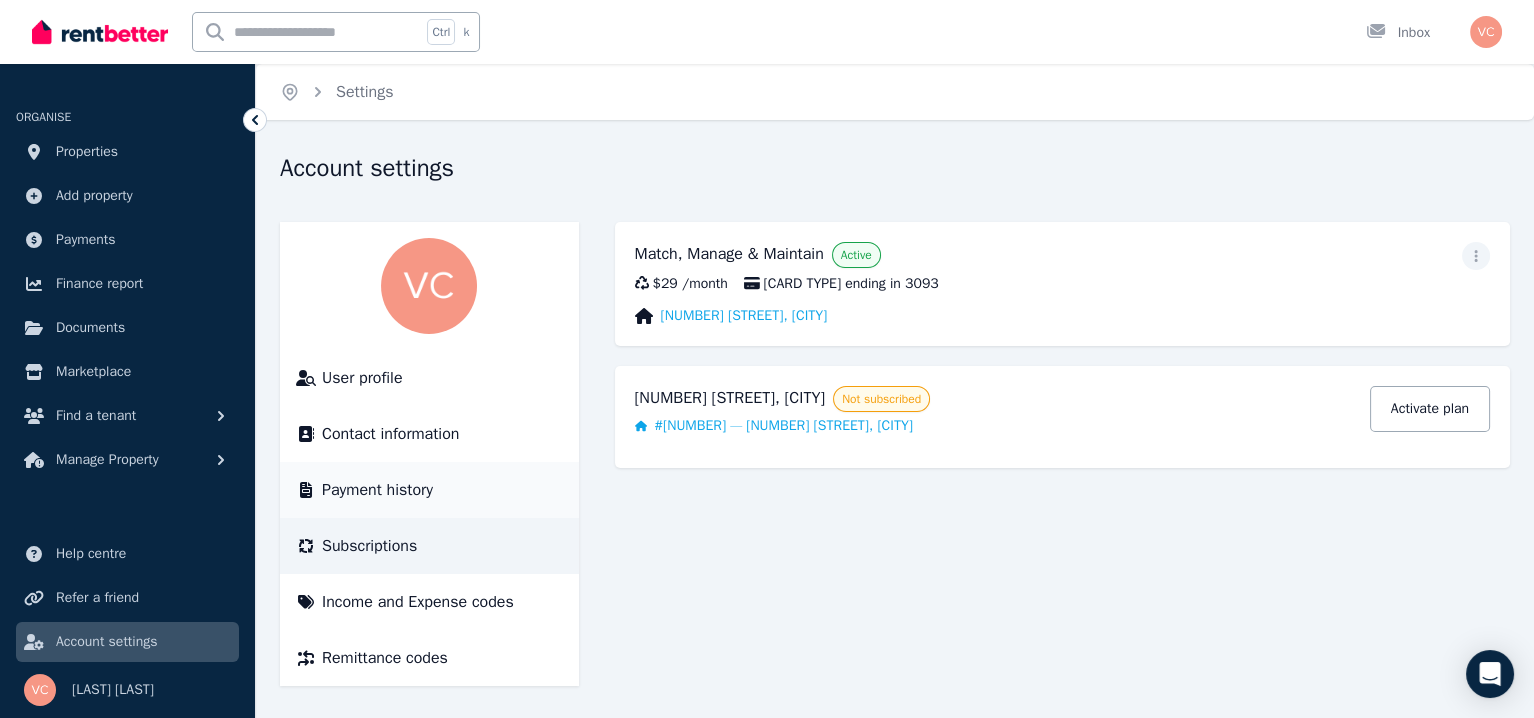 scroll, scrollTop: 3, scrollLeft: 0, axis: vertical 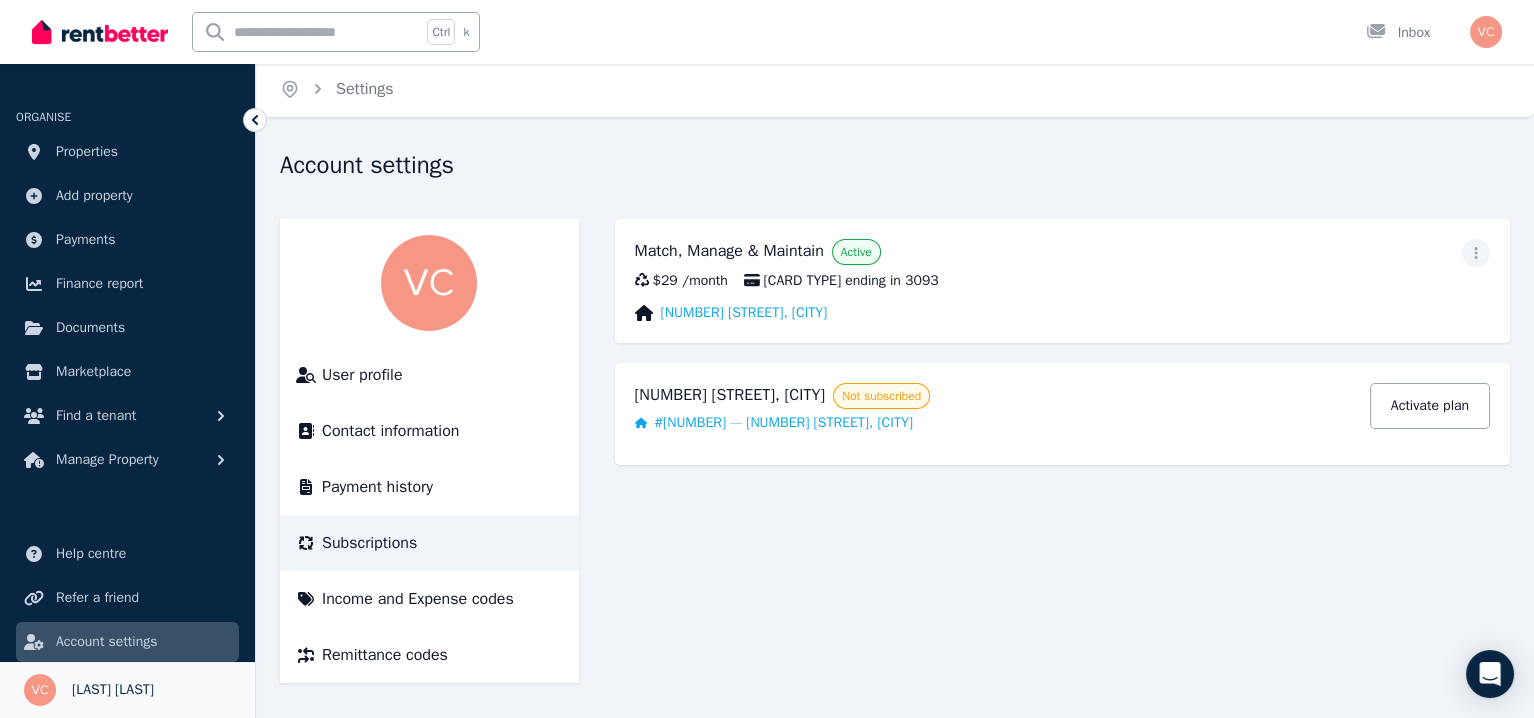 click on "[LAST] [LAST]" at bounding box center [113, 690] 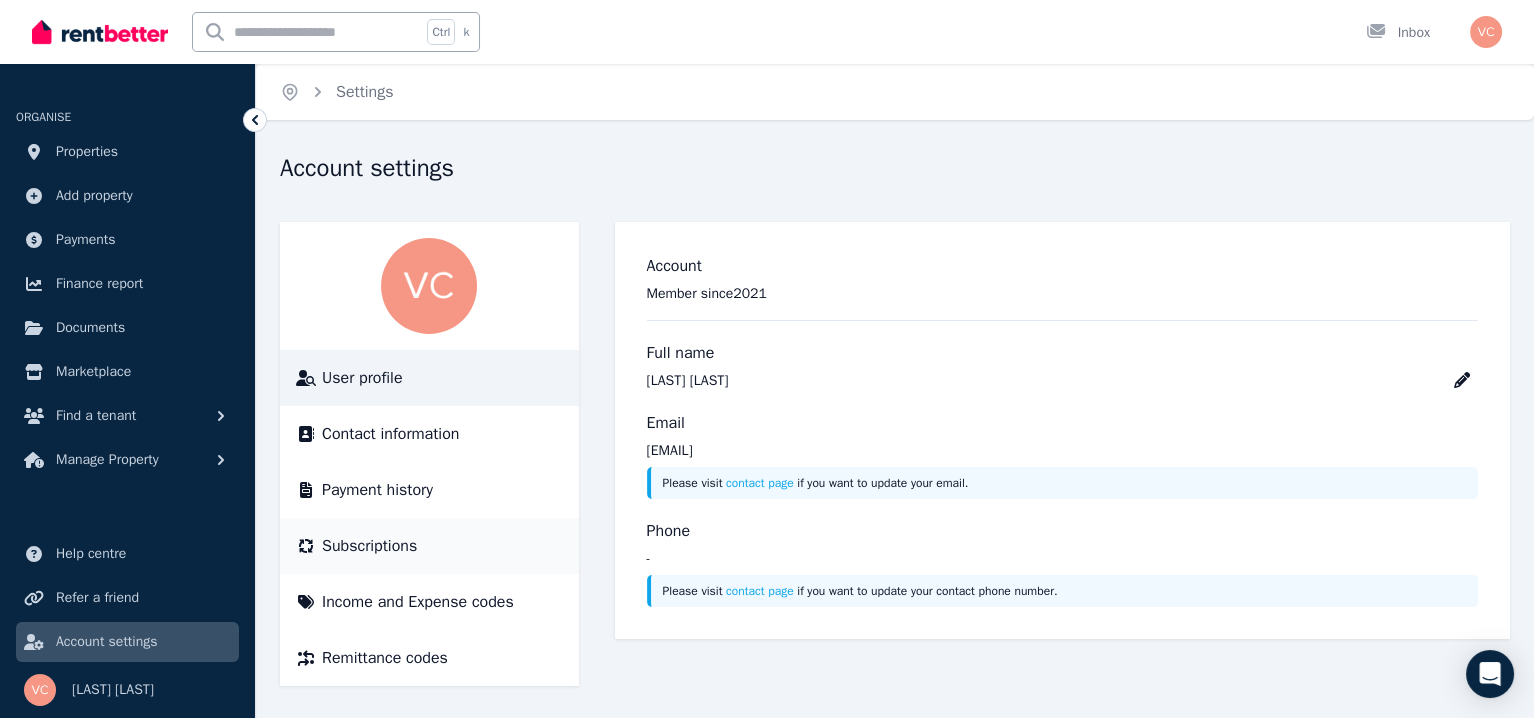 click on "Subscriptions" at bounding box center [369, 546] 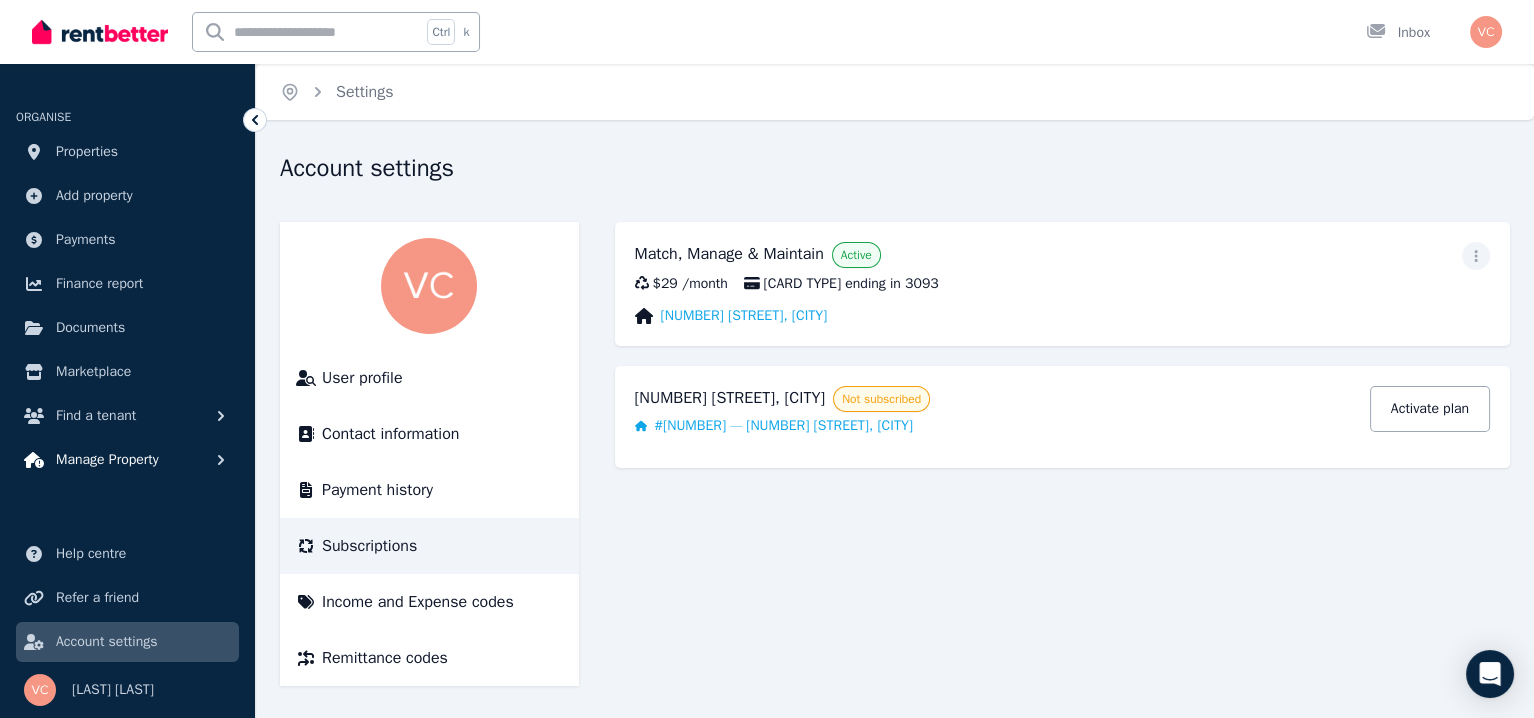 click on "Manage Property" at bounding box center [107, 460] 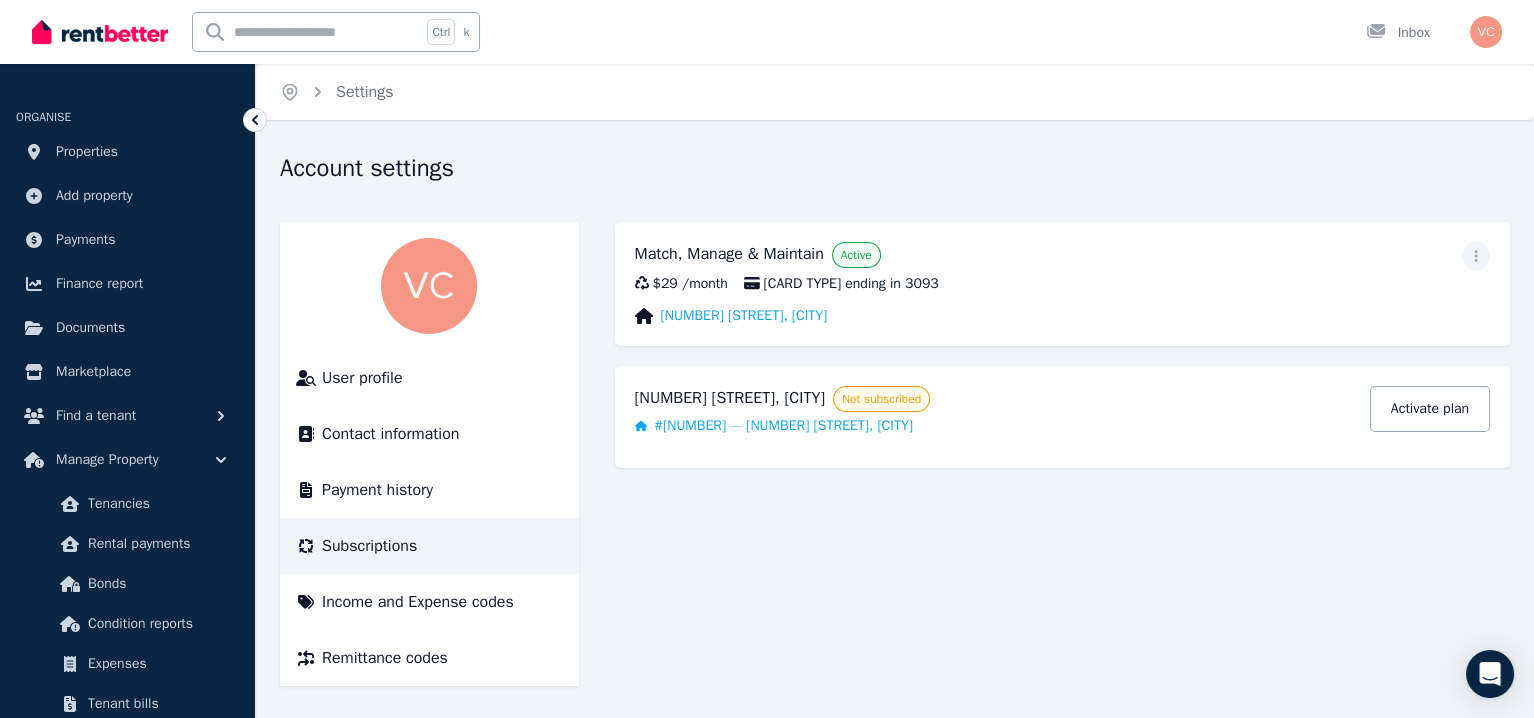 scroll, scrollTop: 3, scrollLeft: 0, axis: vertical 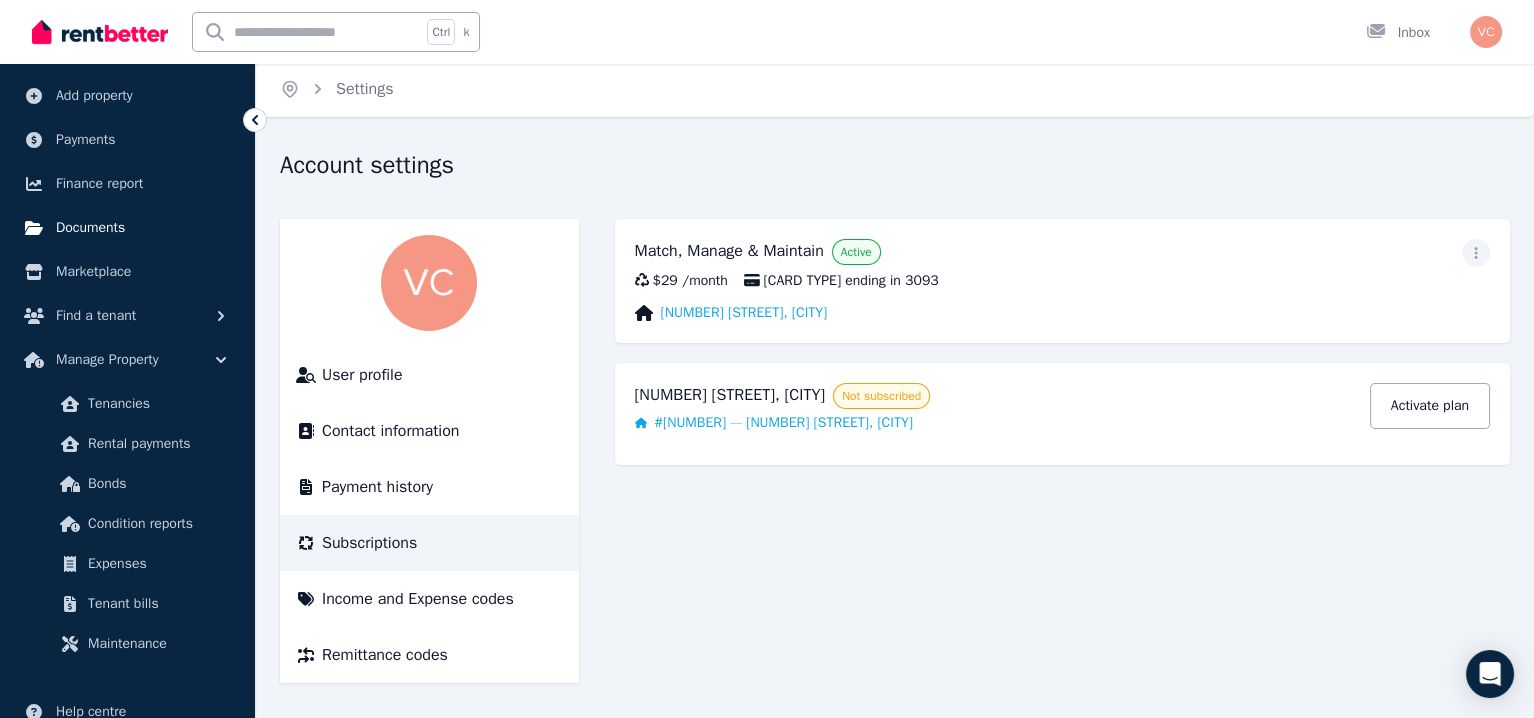 click on "Documents" at bounding box center [90, 228] 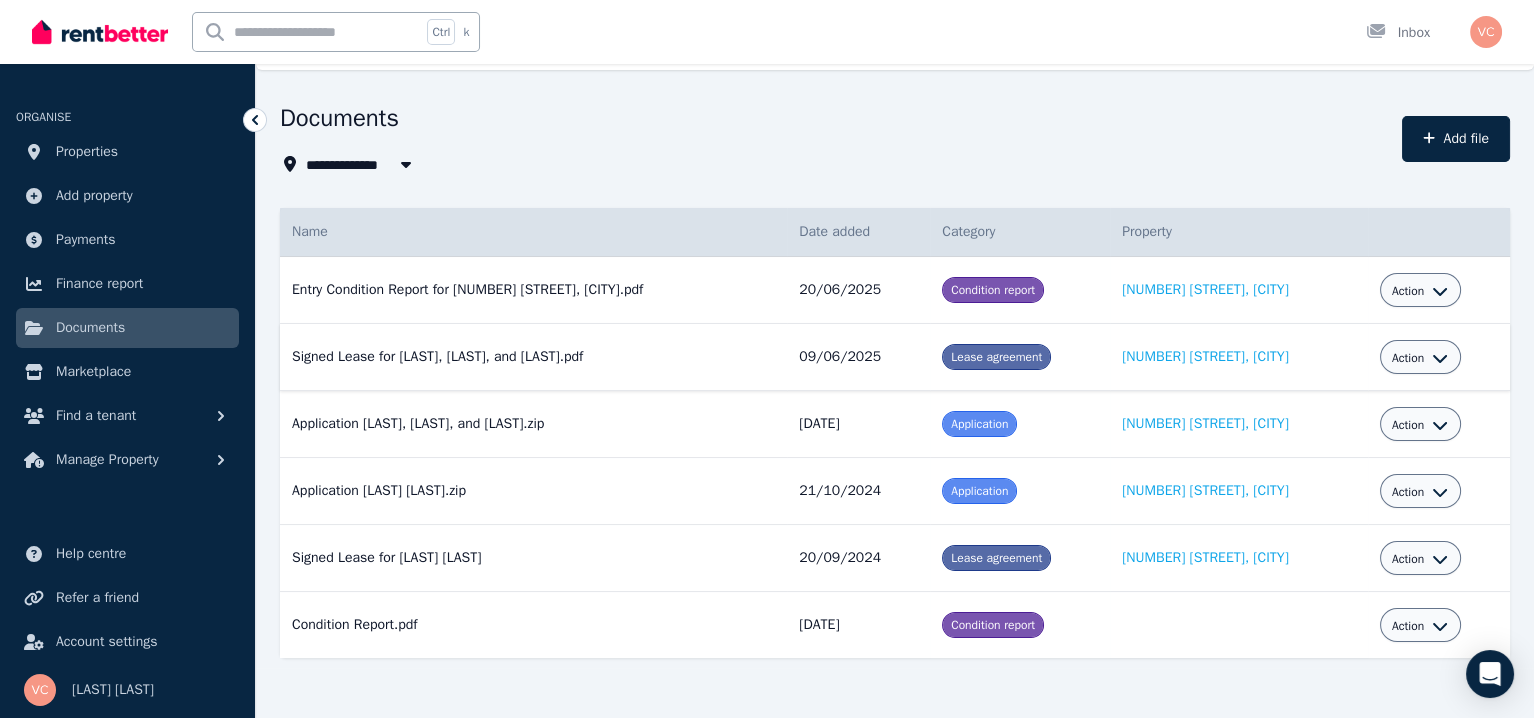 scroll, scrollTop: 58, scrollLeft: 0, axis: vertical 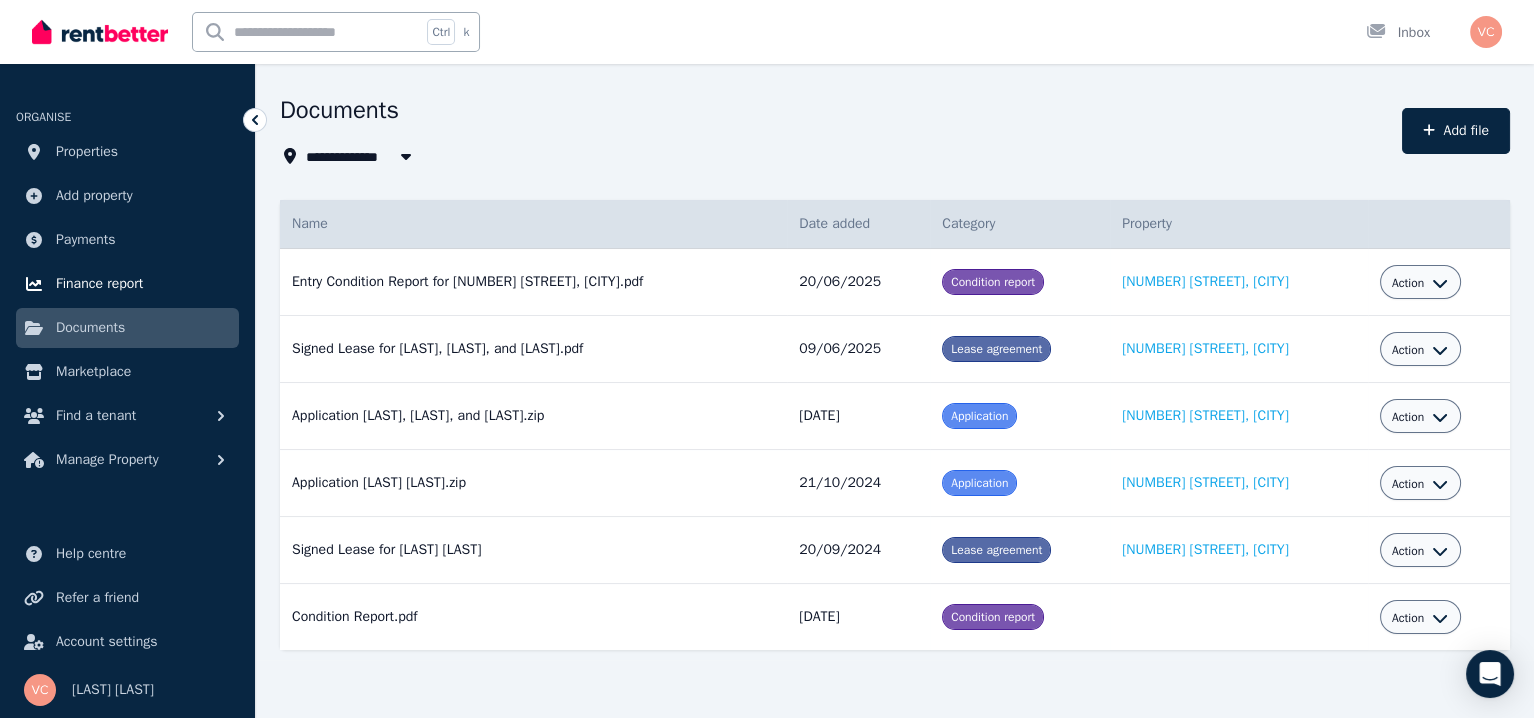 click on "Finance report" at bounding box center (99, 284) 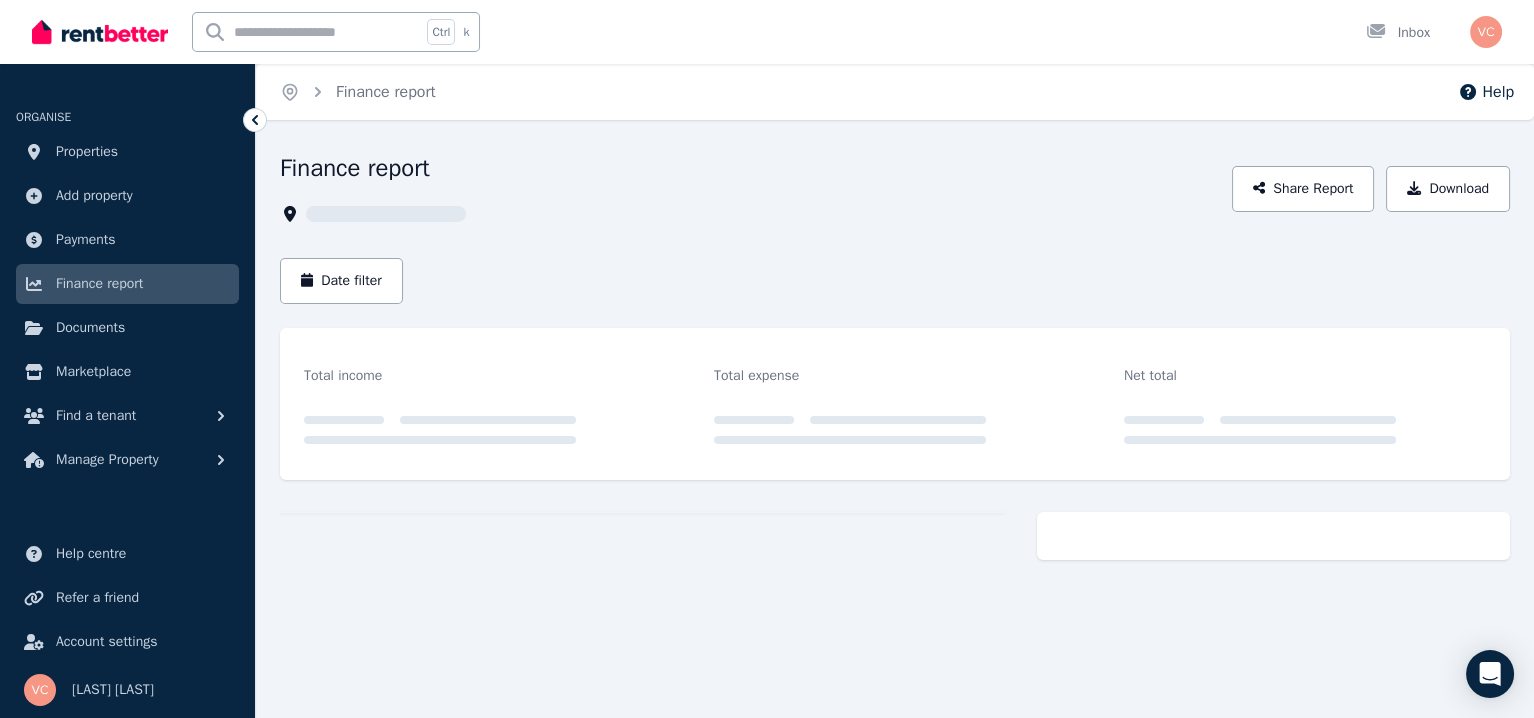 scroll, scrollTop: 0, scrollLeft: 0, axis: both 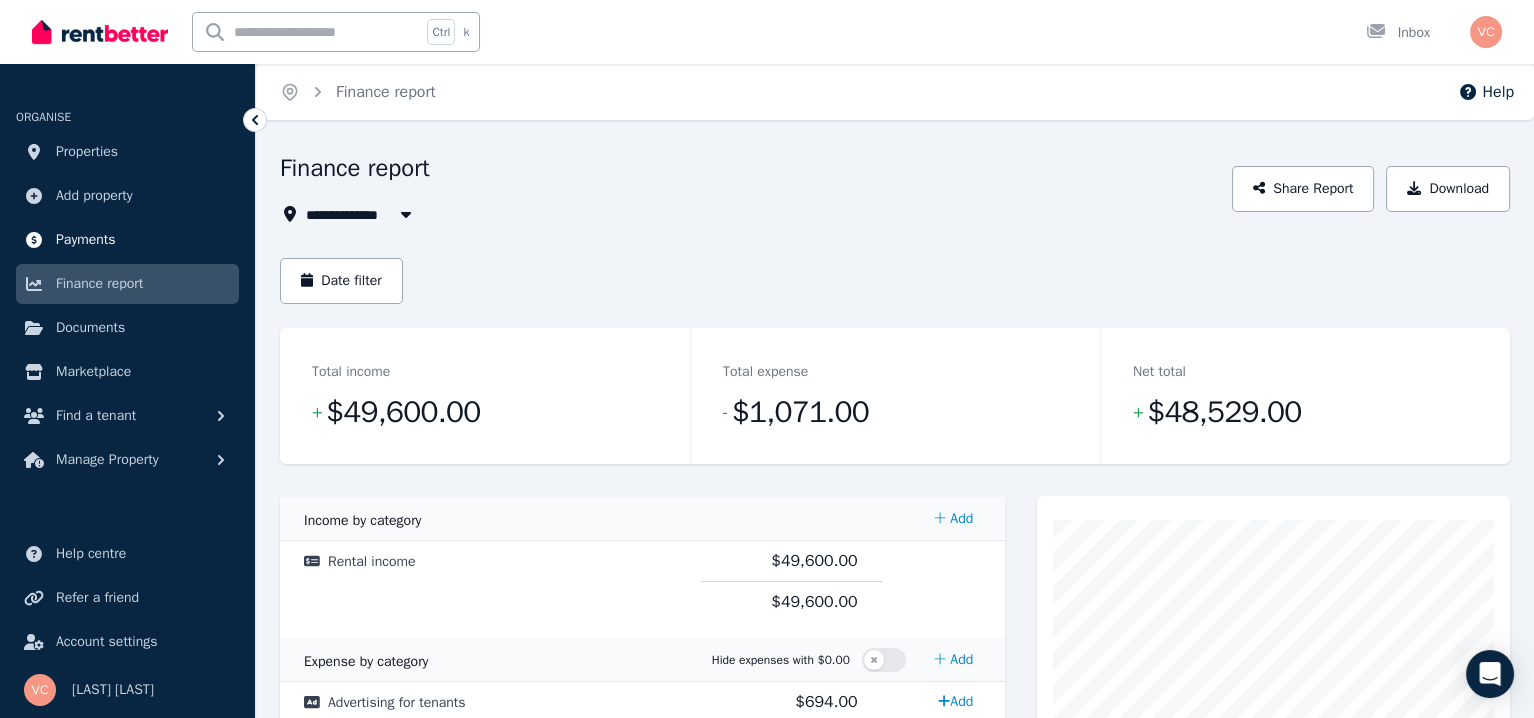 click on "Payments" at bounding box center [86, 240] 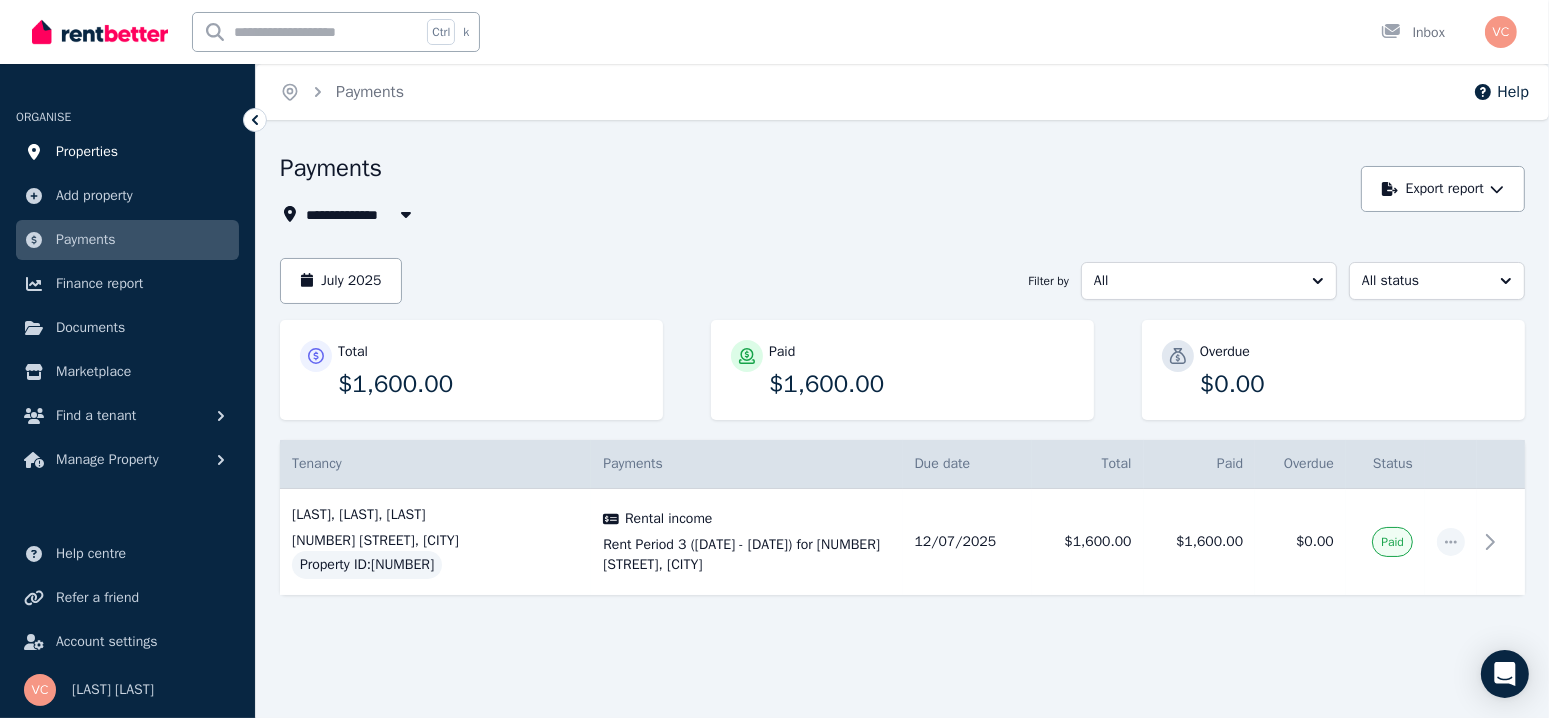 click on "Properties" at bounding box center [87, 152] 